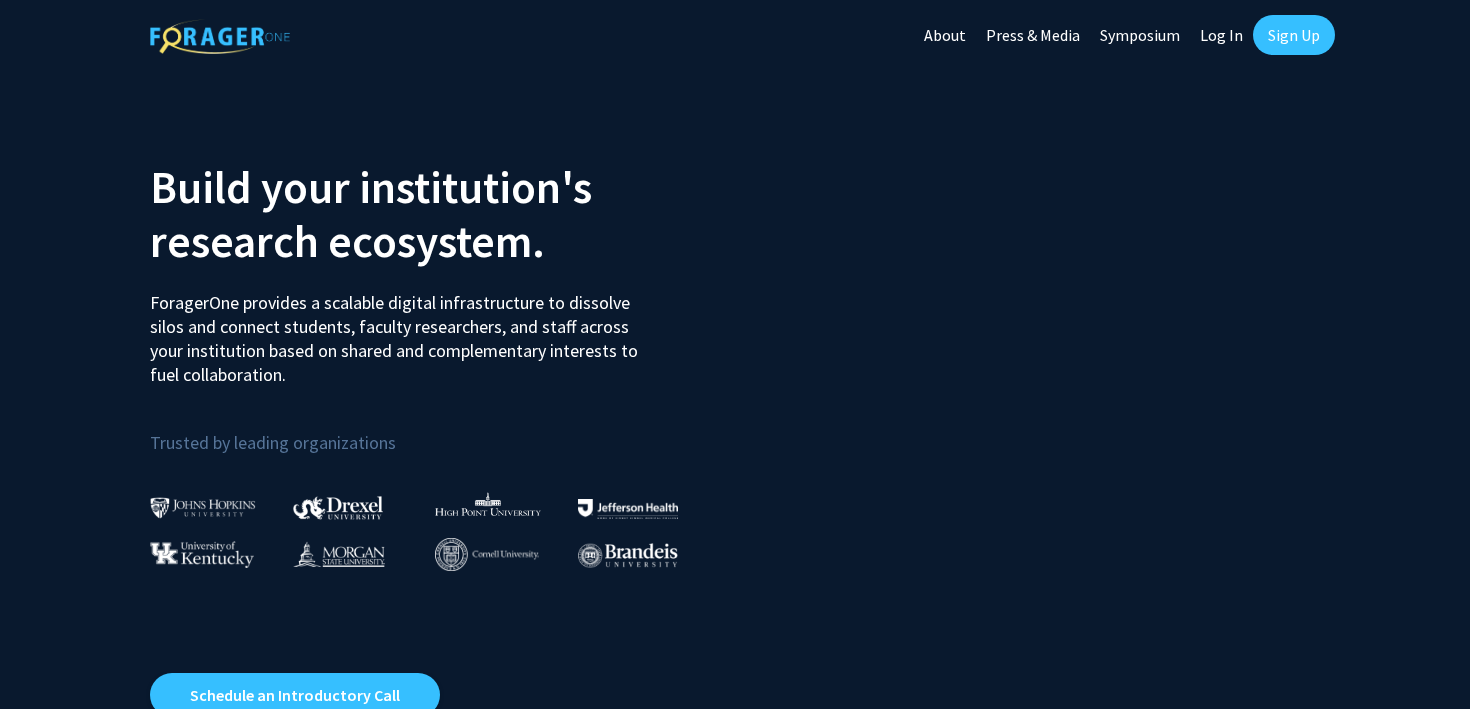 scroll, scrollTop: 0, scrollLeft: 0, axis: both 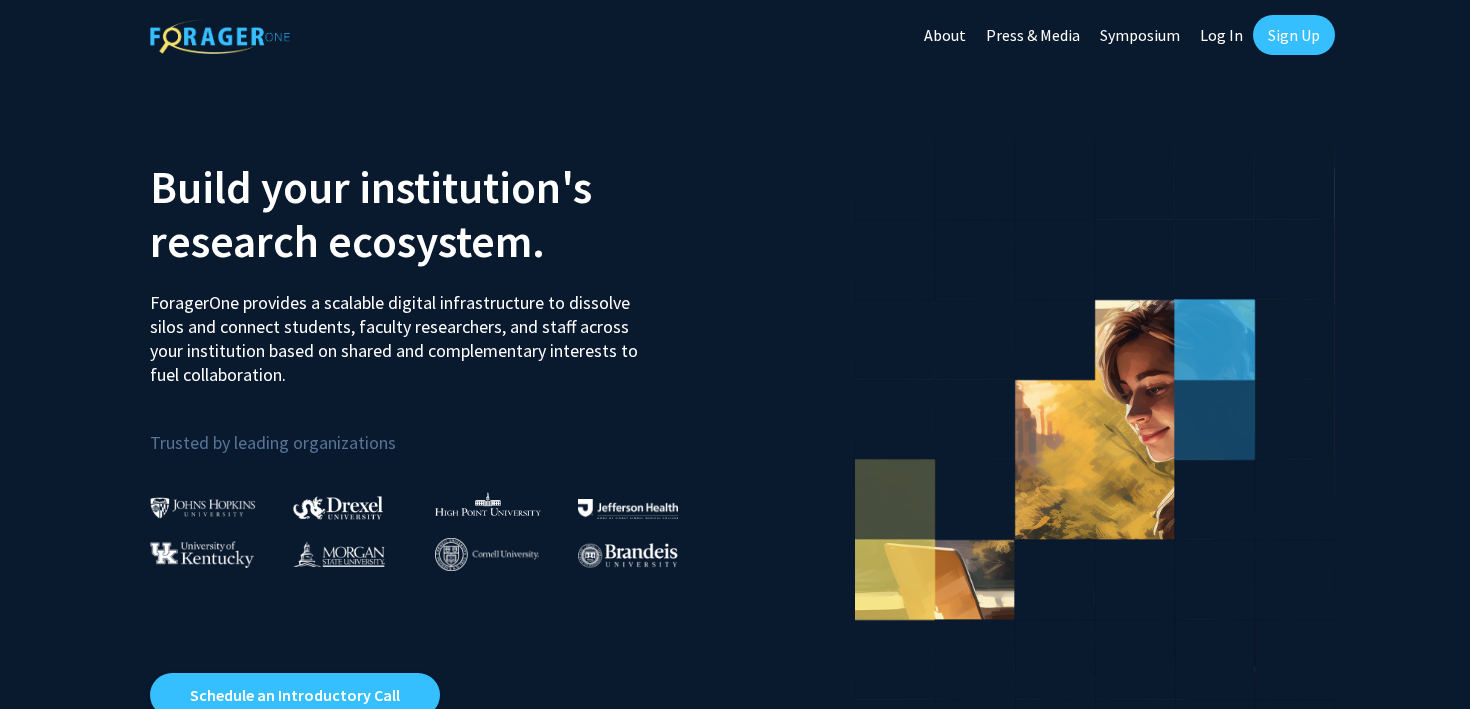click on "Log In" 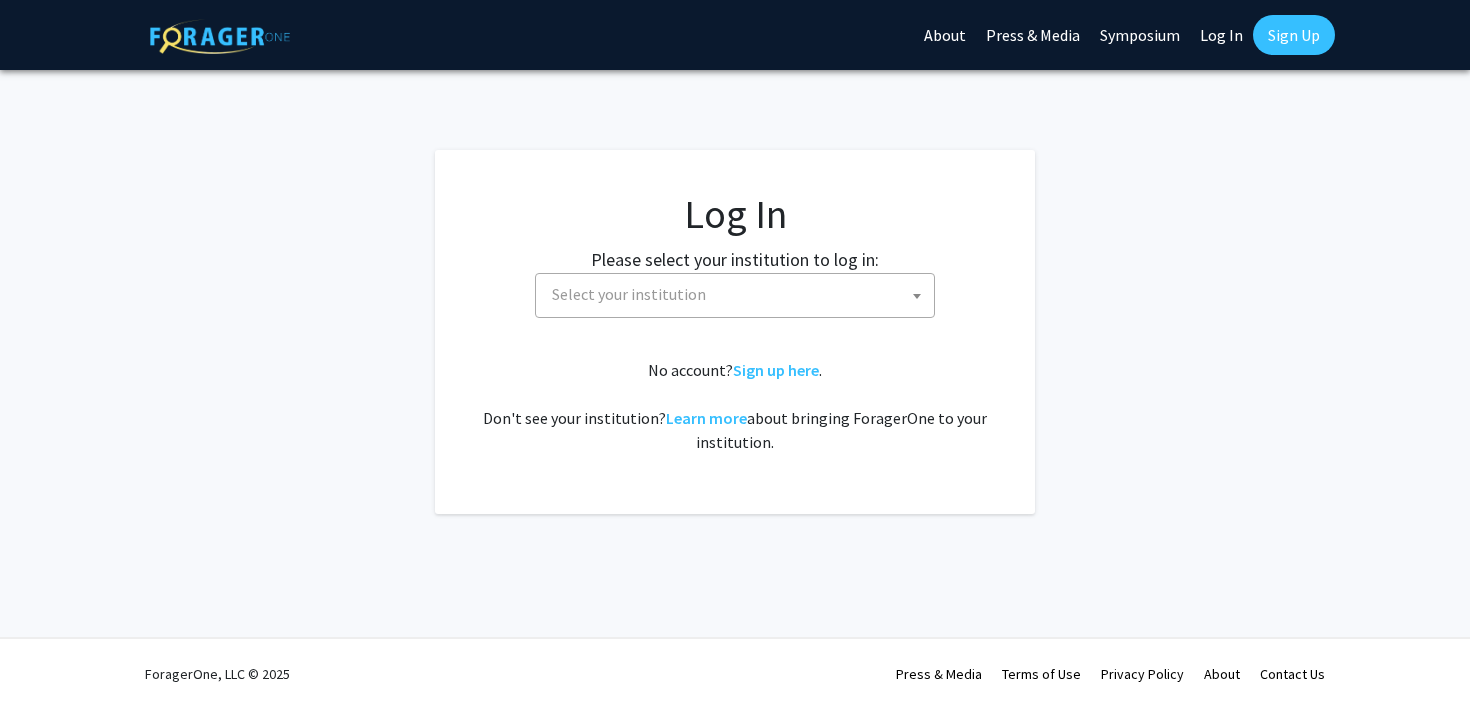 click on "Select your institution" at bounding box center [739, 294] 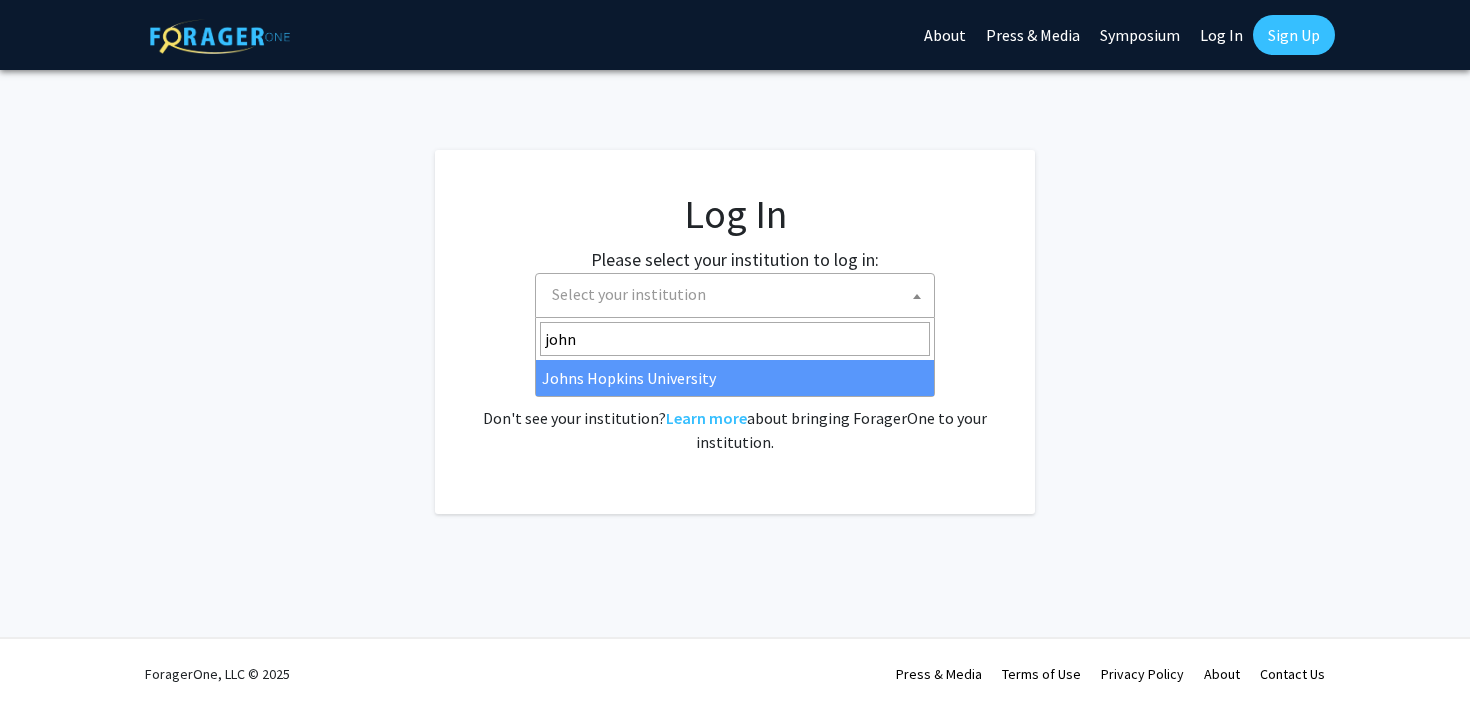 type on "johns" 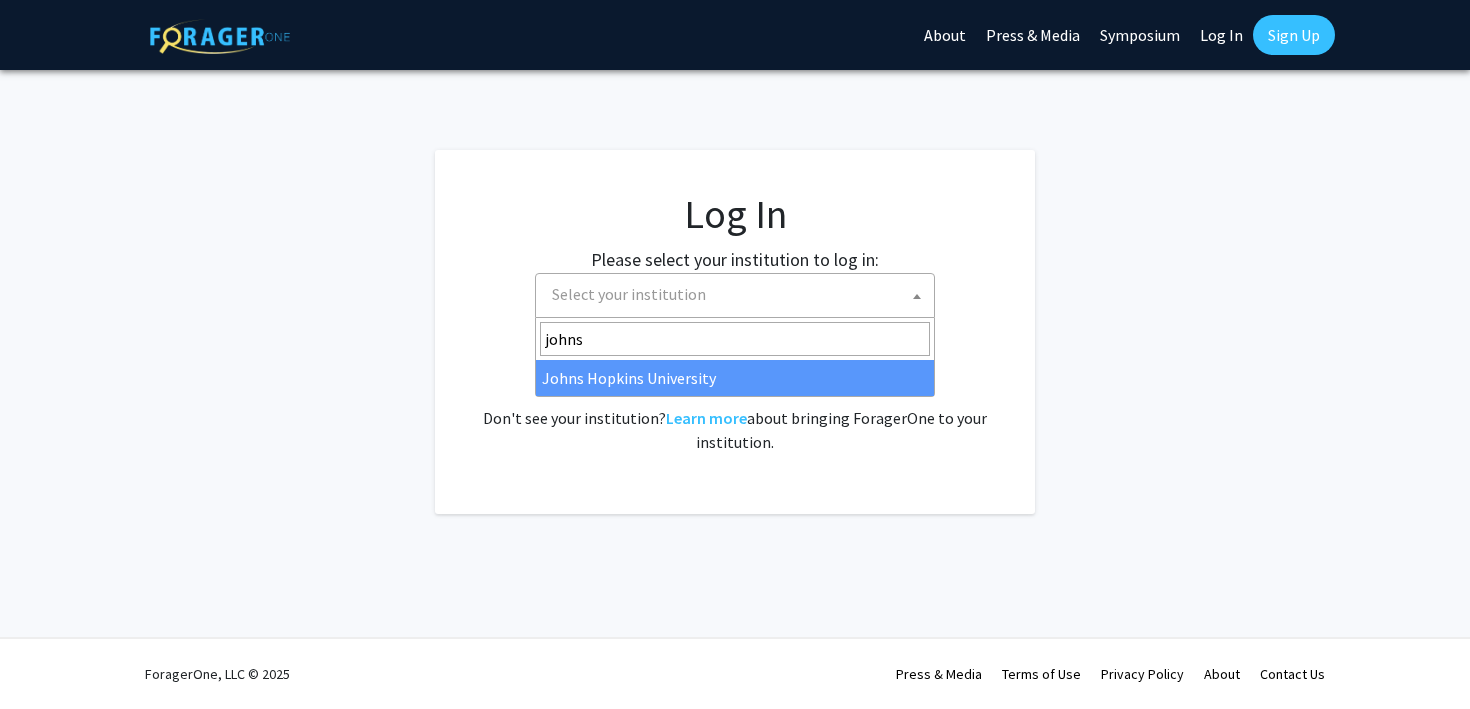 select on "1" 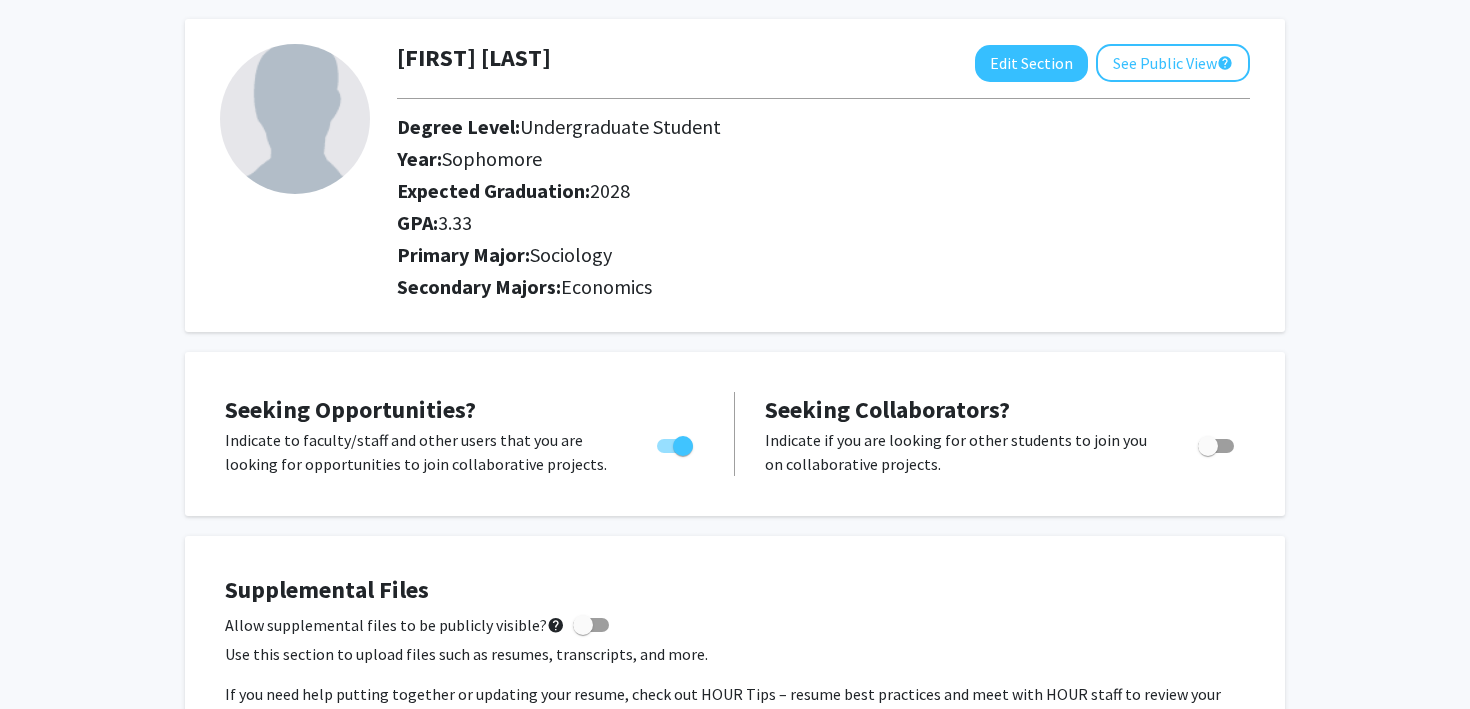 scroll, scrollTop: 0, scrollLeft: 0, axis: both 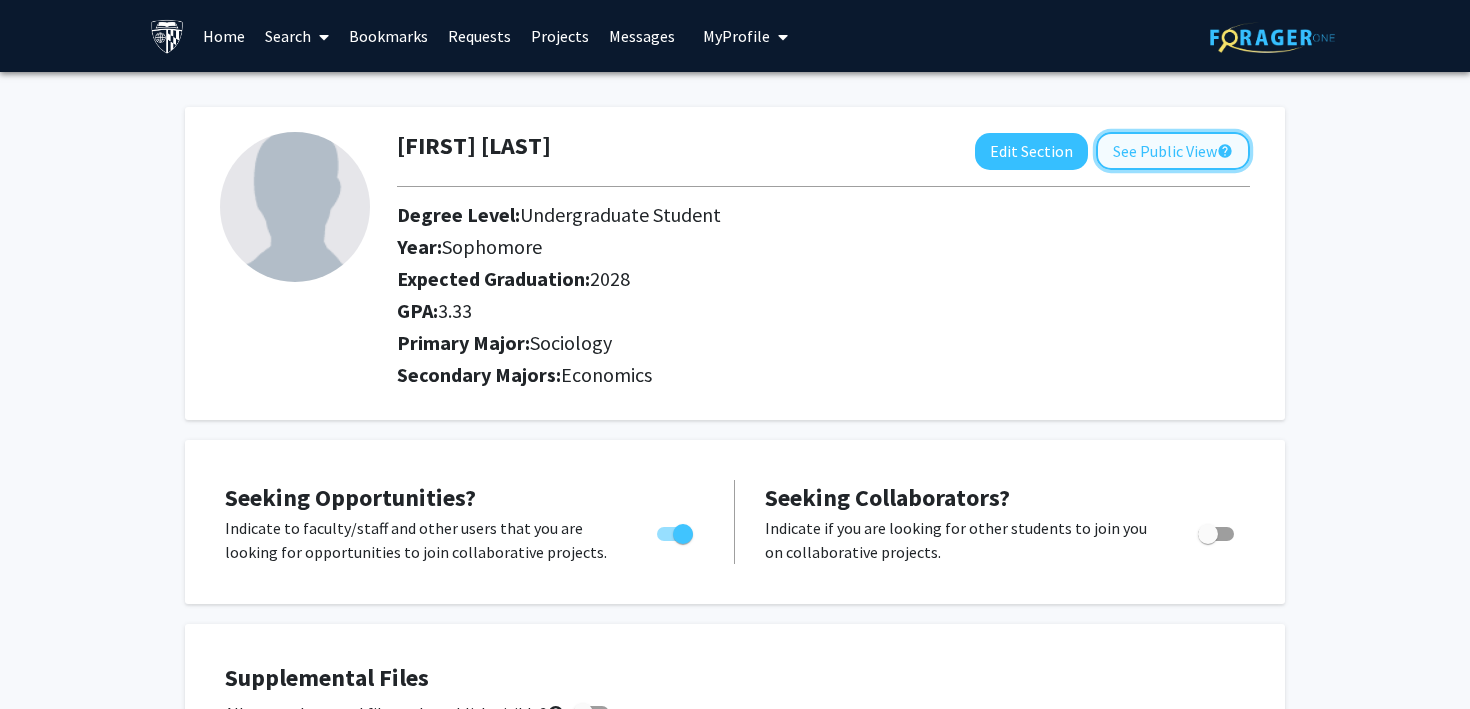 click on "See Public View  help" 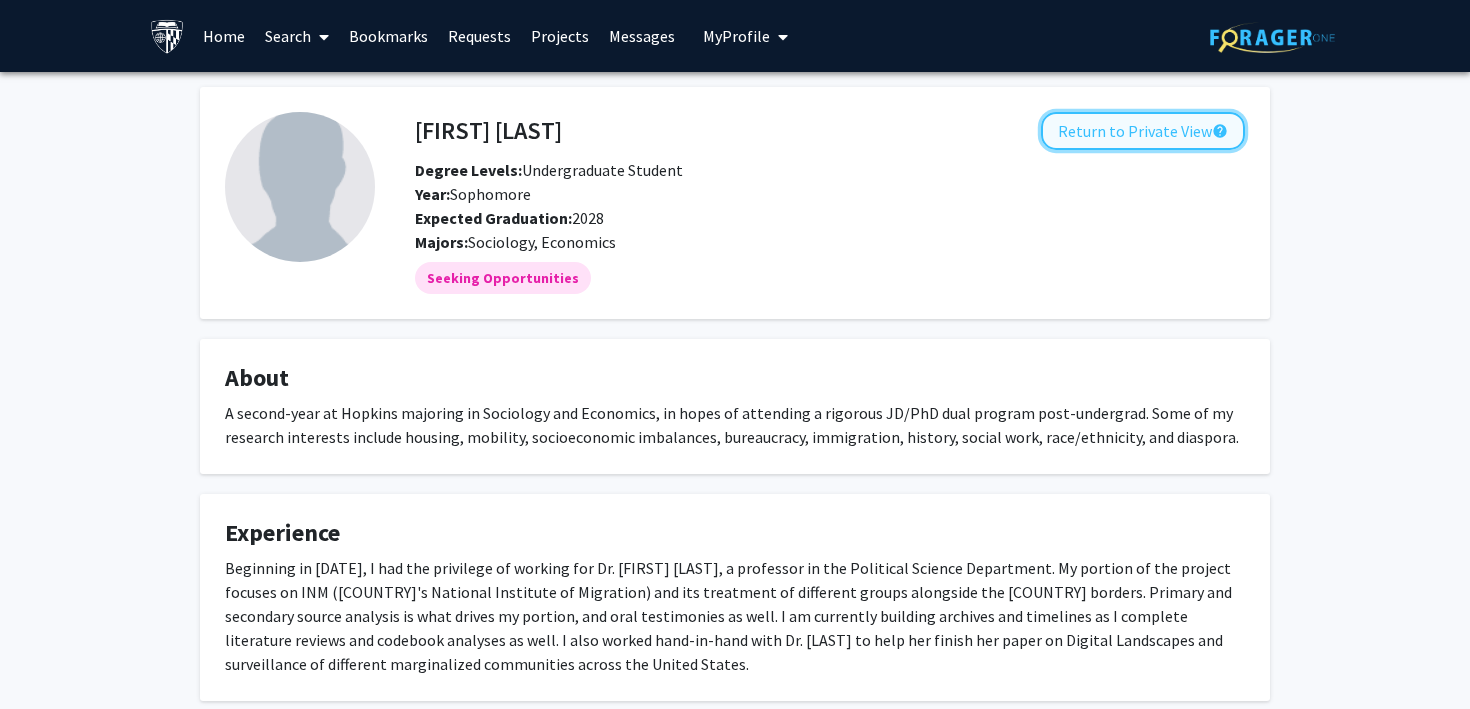 click on "Return to Private View  help" 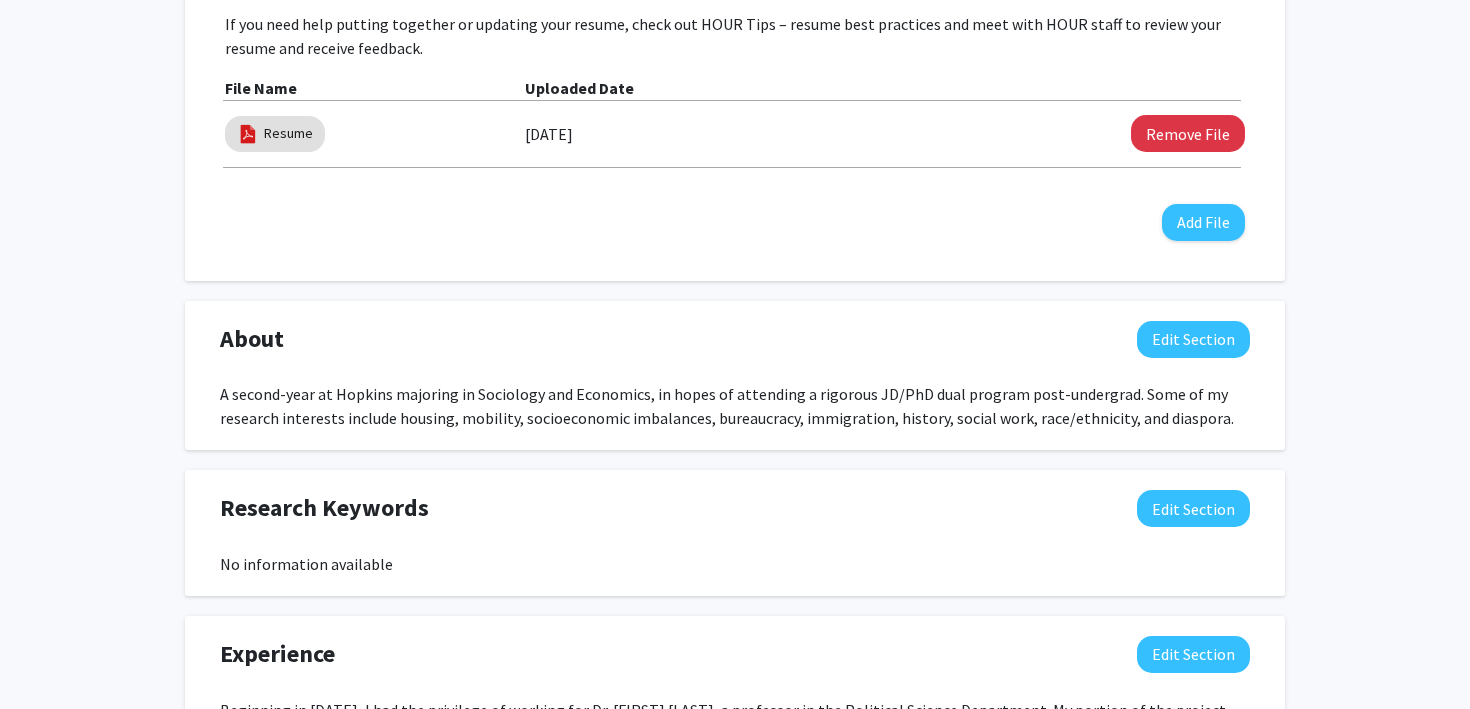 scroll, scrollTop: 764, scrollLeft: 0, axis: vertical 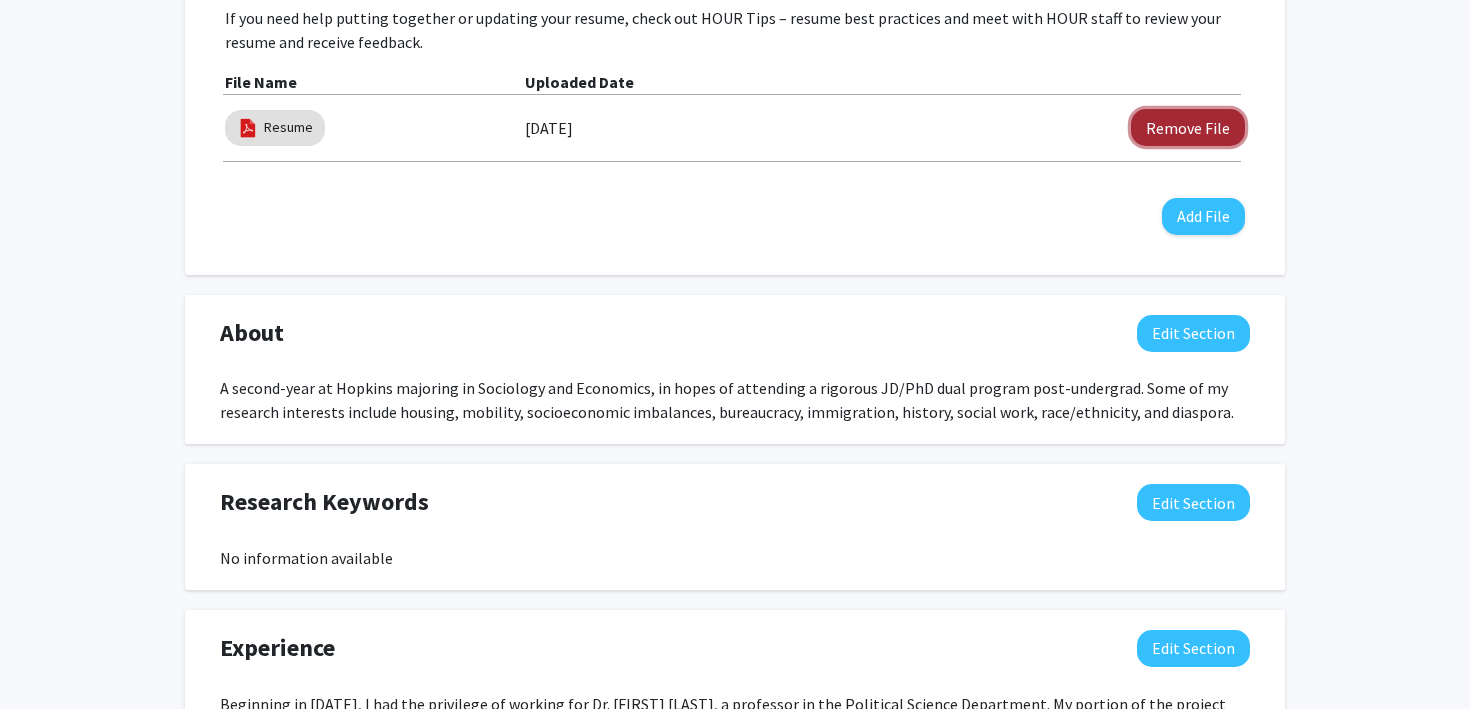 click on "Remove File" 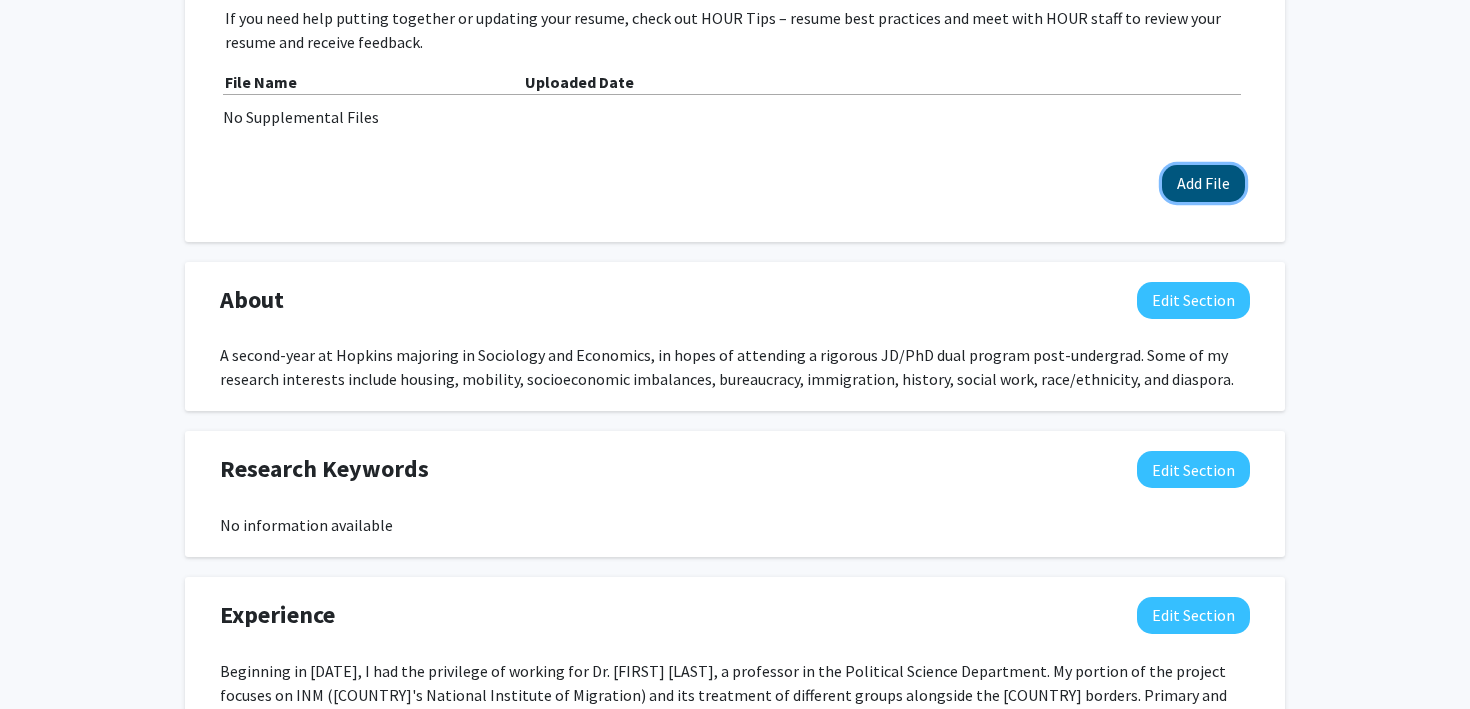 click on "Add File" 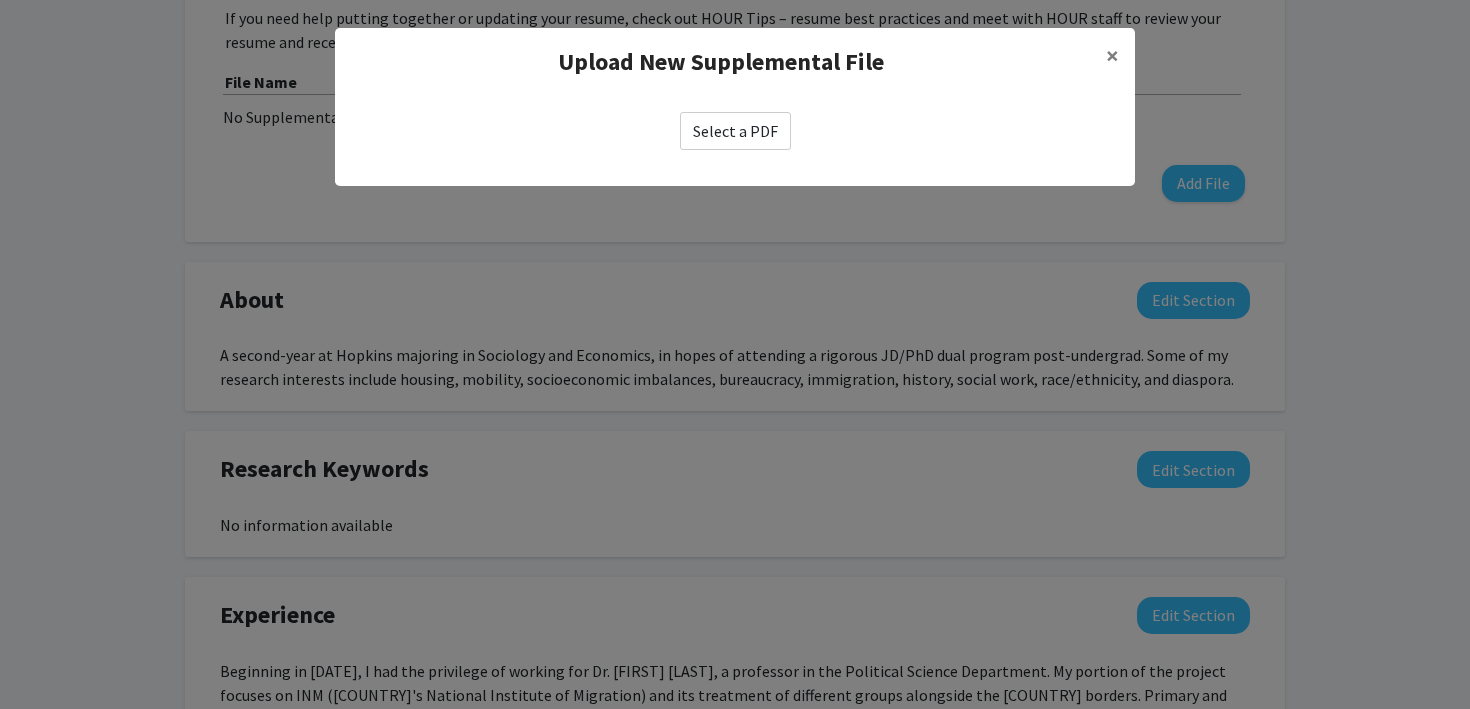 click on "Select a PDF" 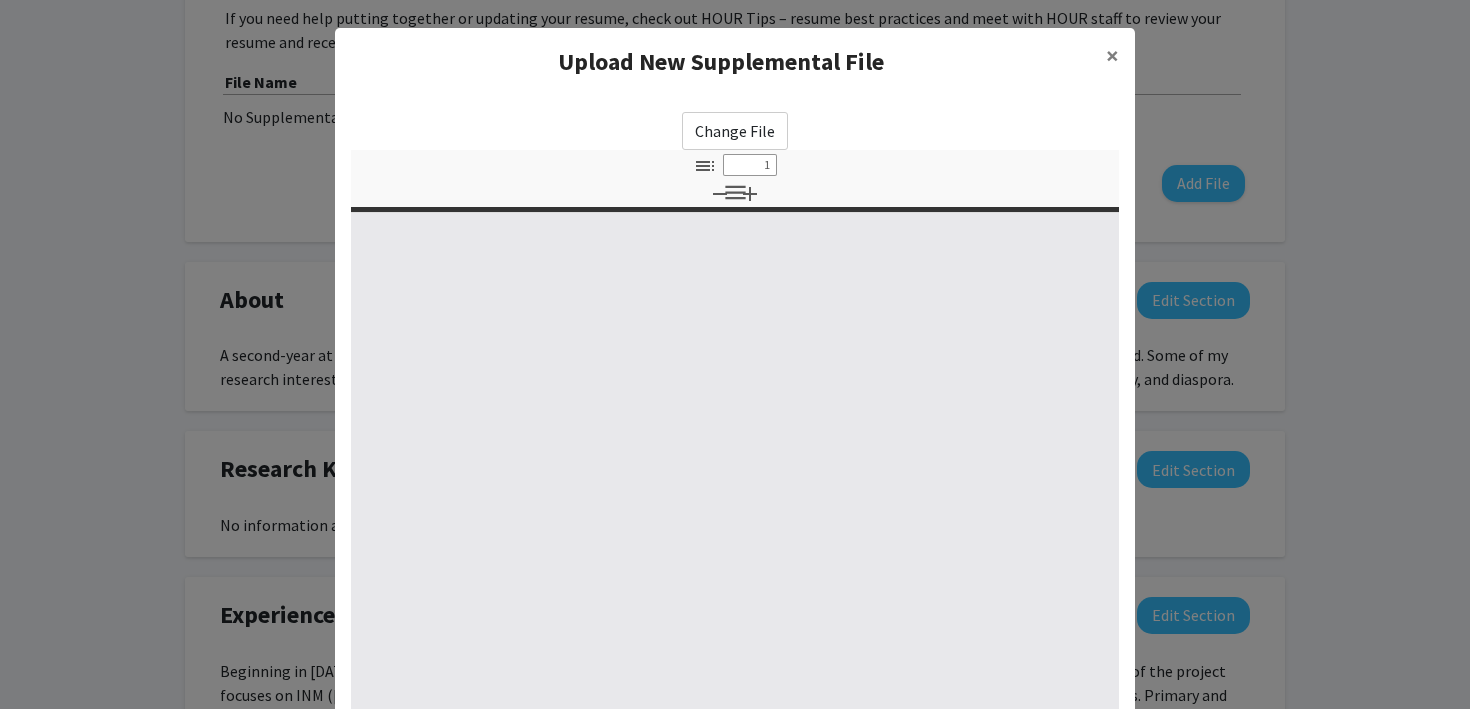 select on "custom" 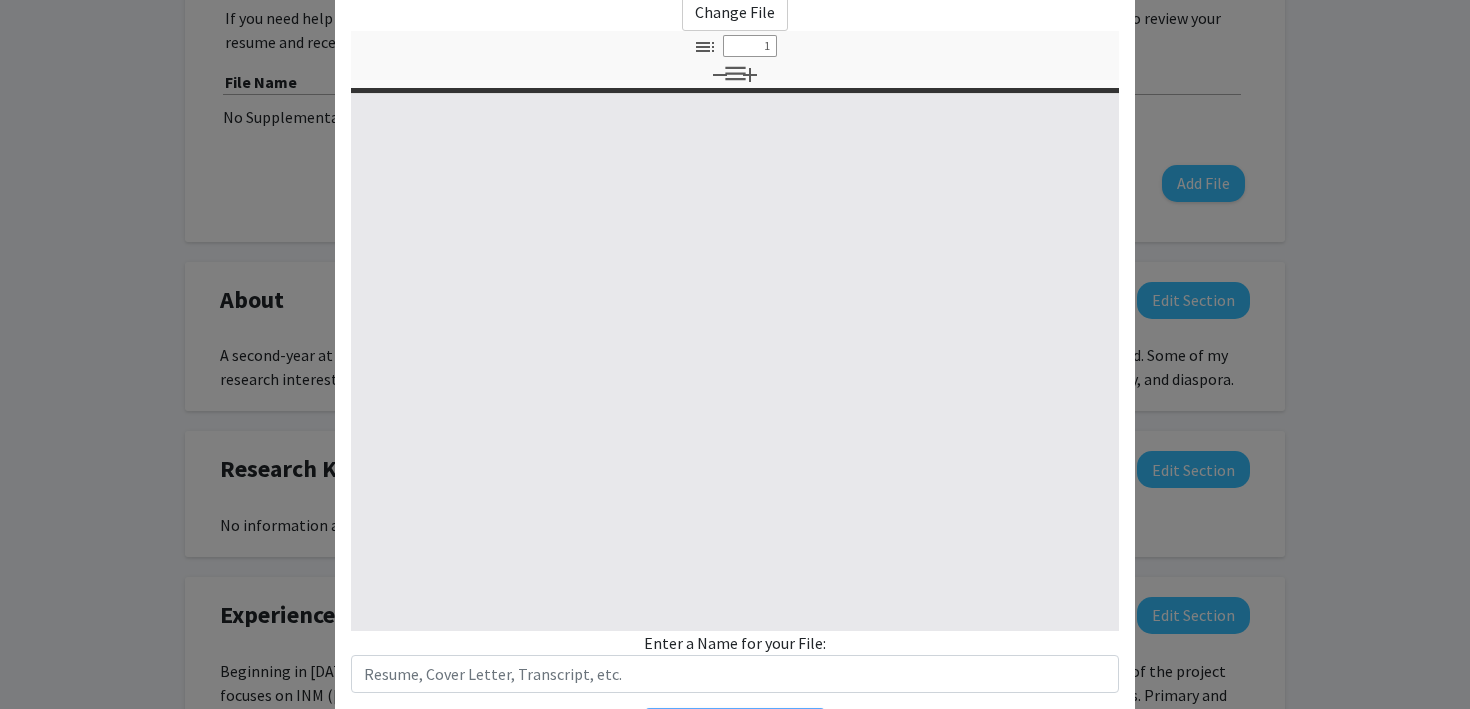 type on "0" 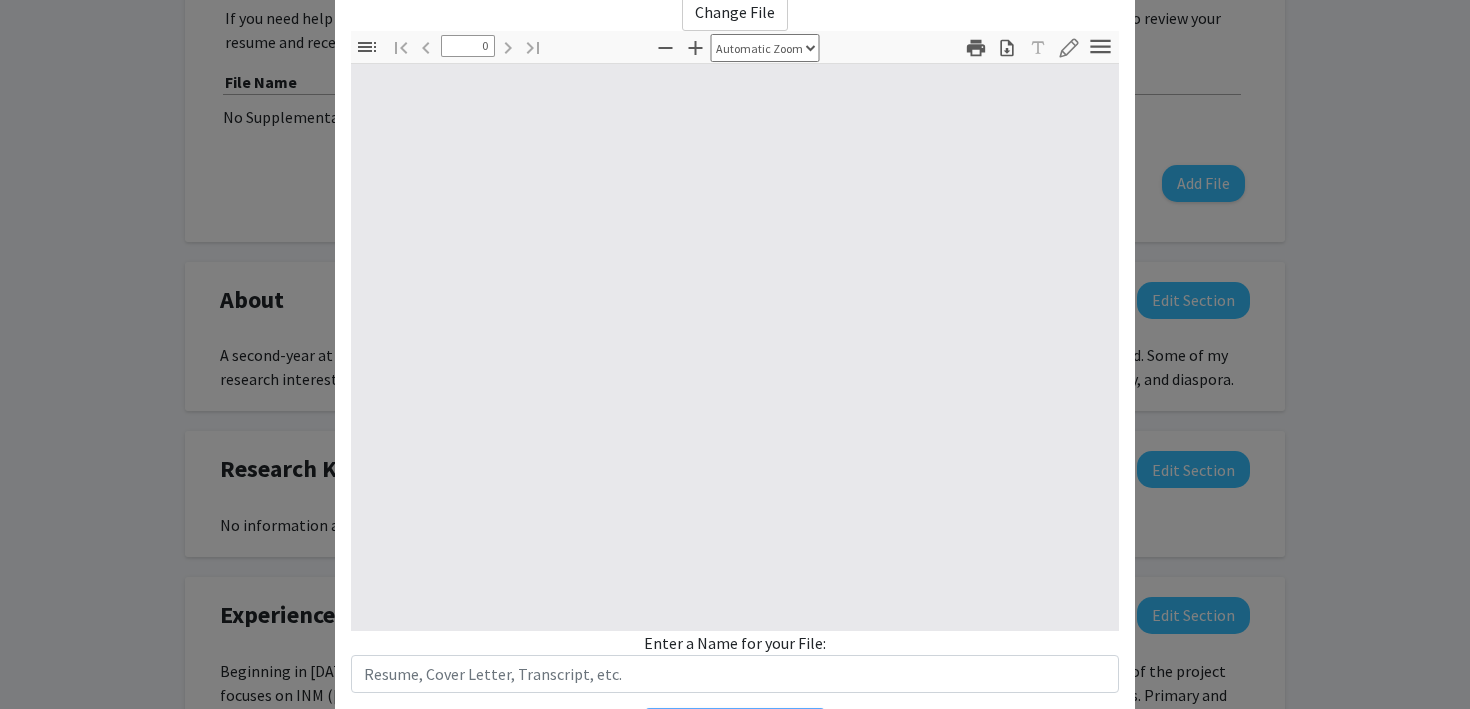 scroll, scrollTop: 238, scrollLeft: 0, axis: vertical 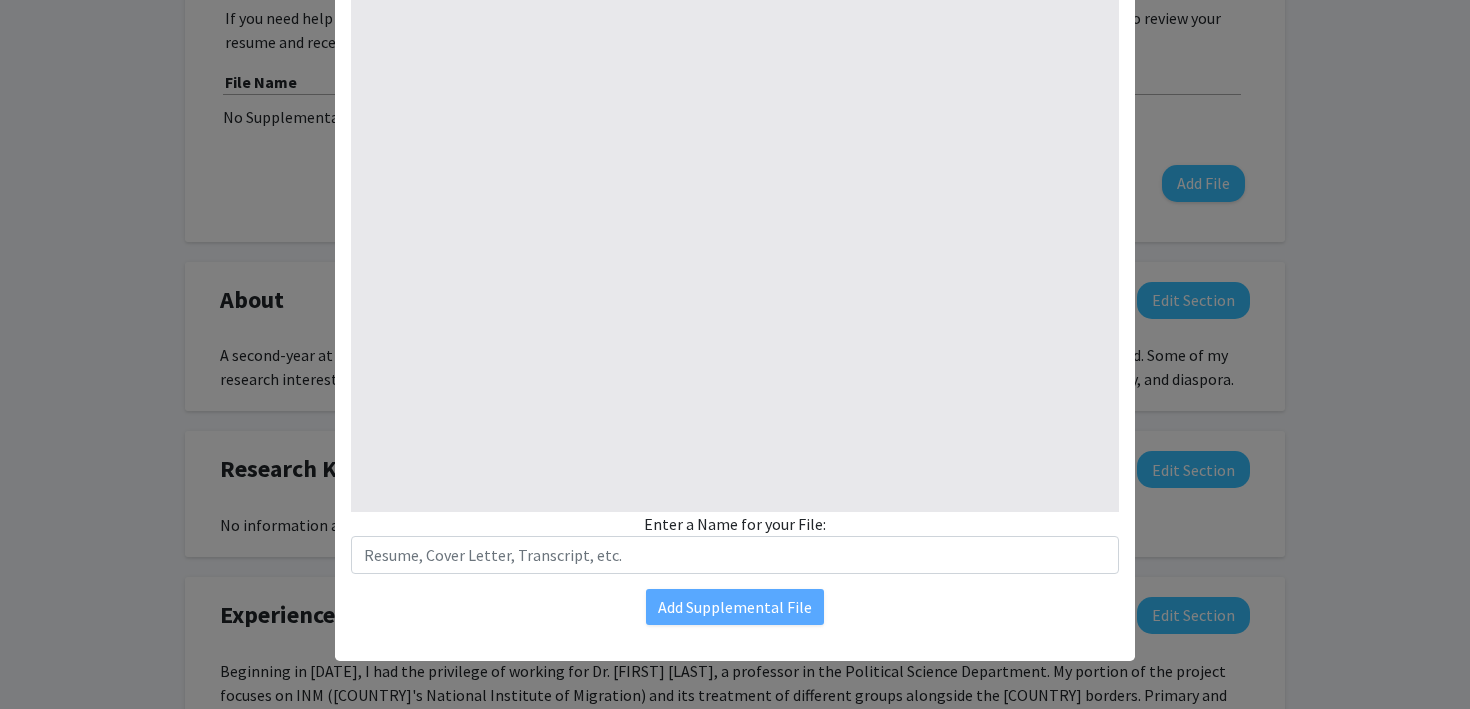 select on "custom" 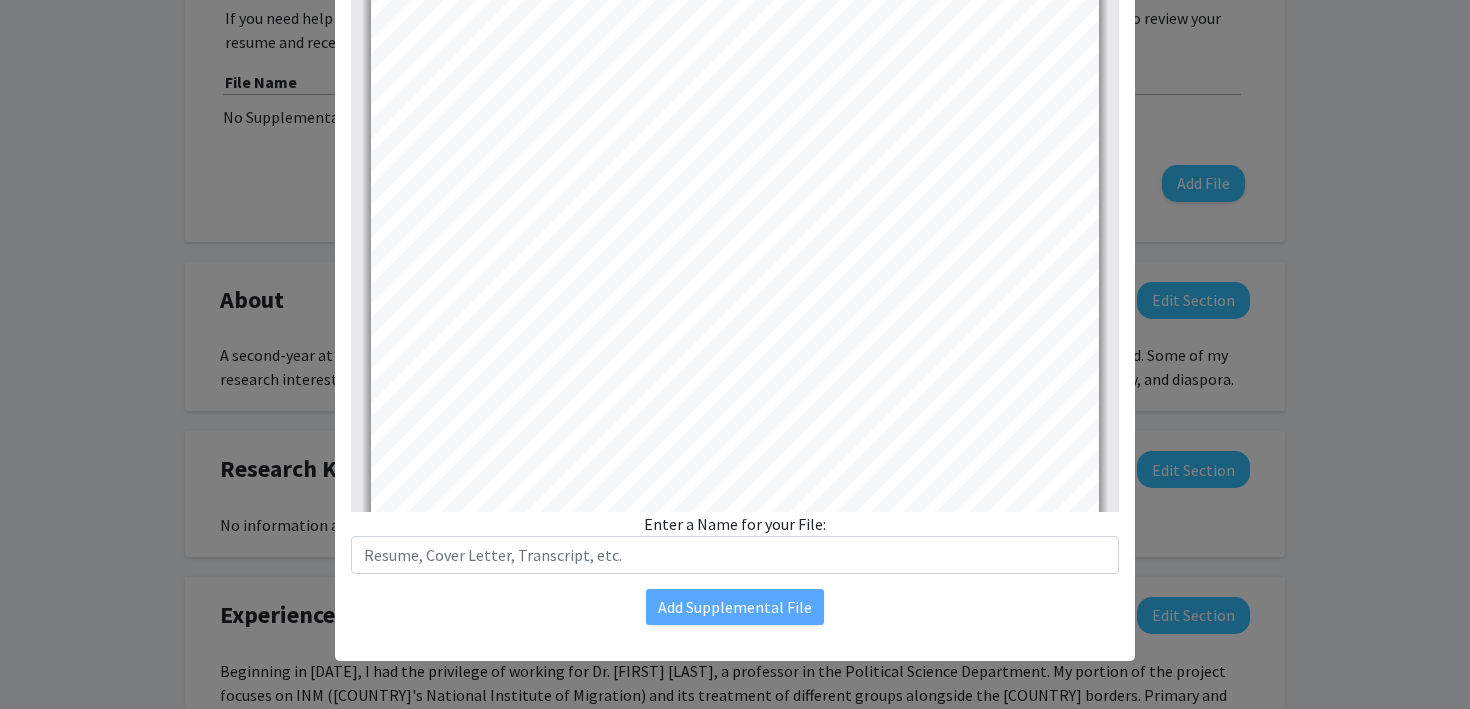 scroll, scrollTop: 0, scrollLeft: 0, axis: both 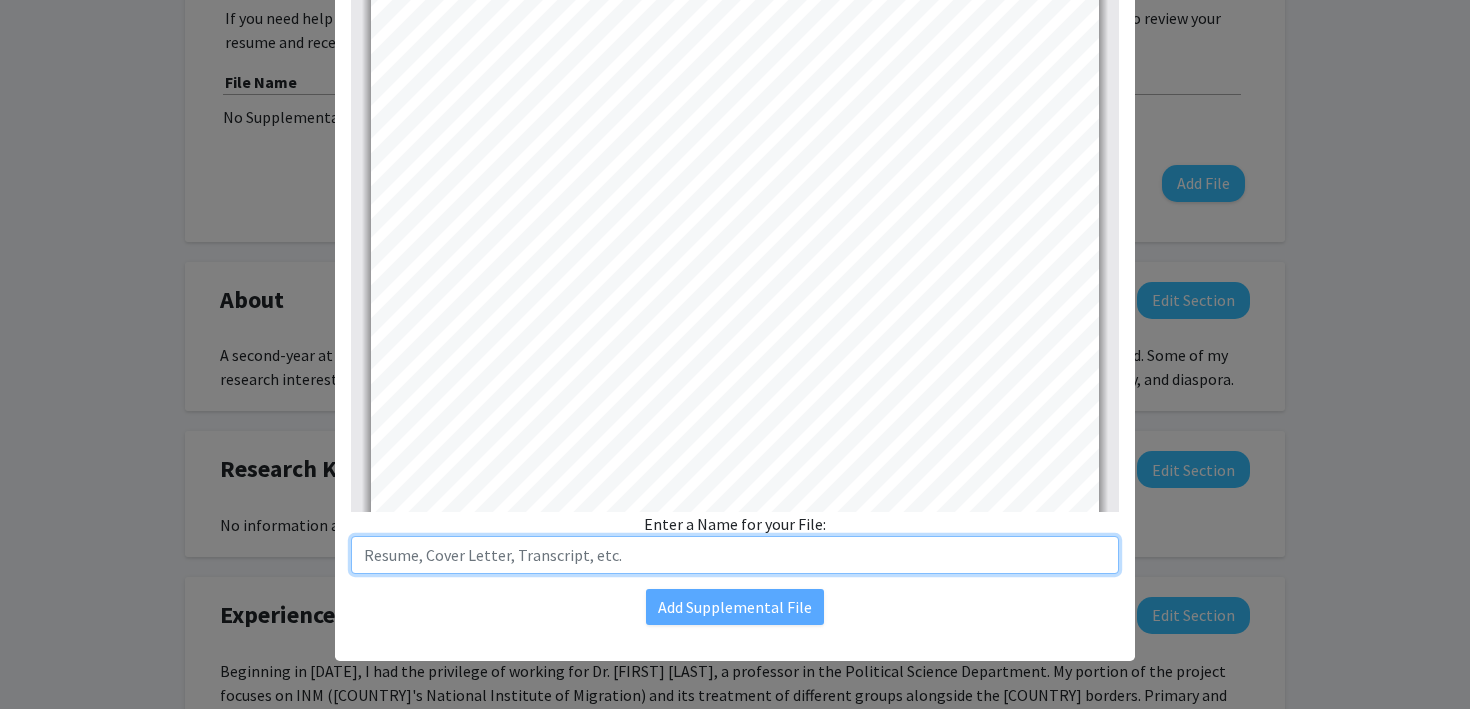 click at bounding box center (735, 555) 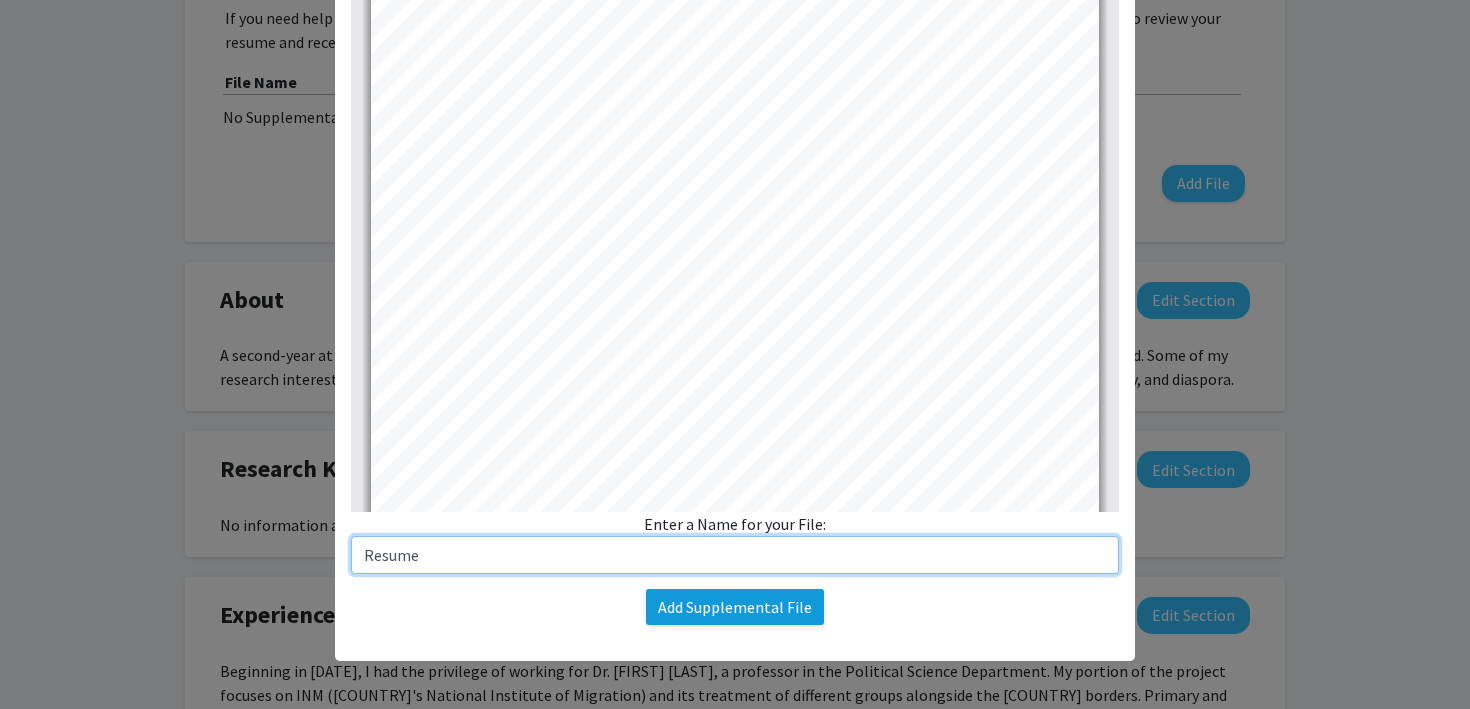 type on "Resume" 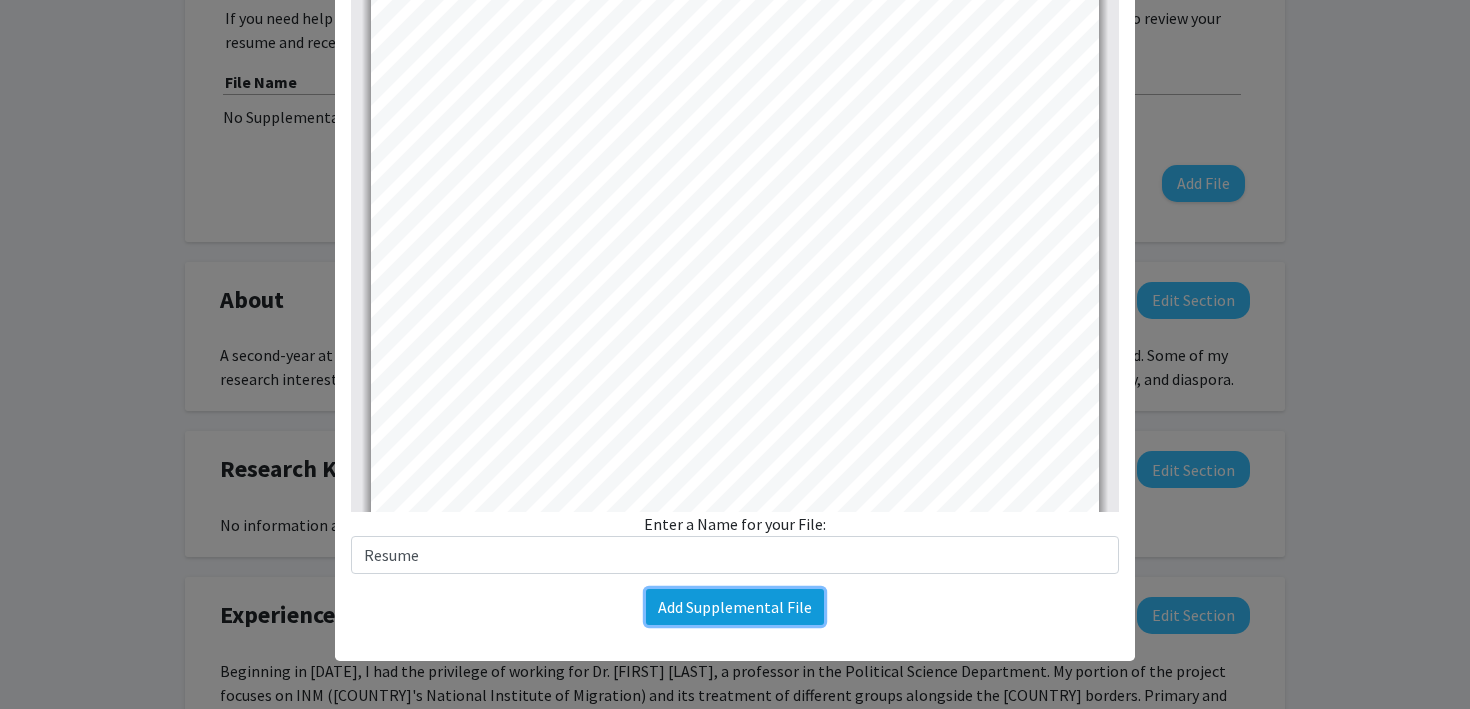 click on "Add Supplemental File" 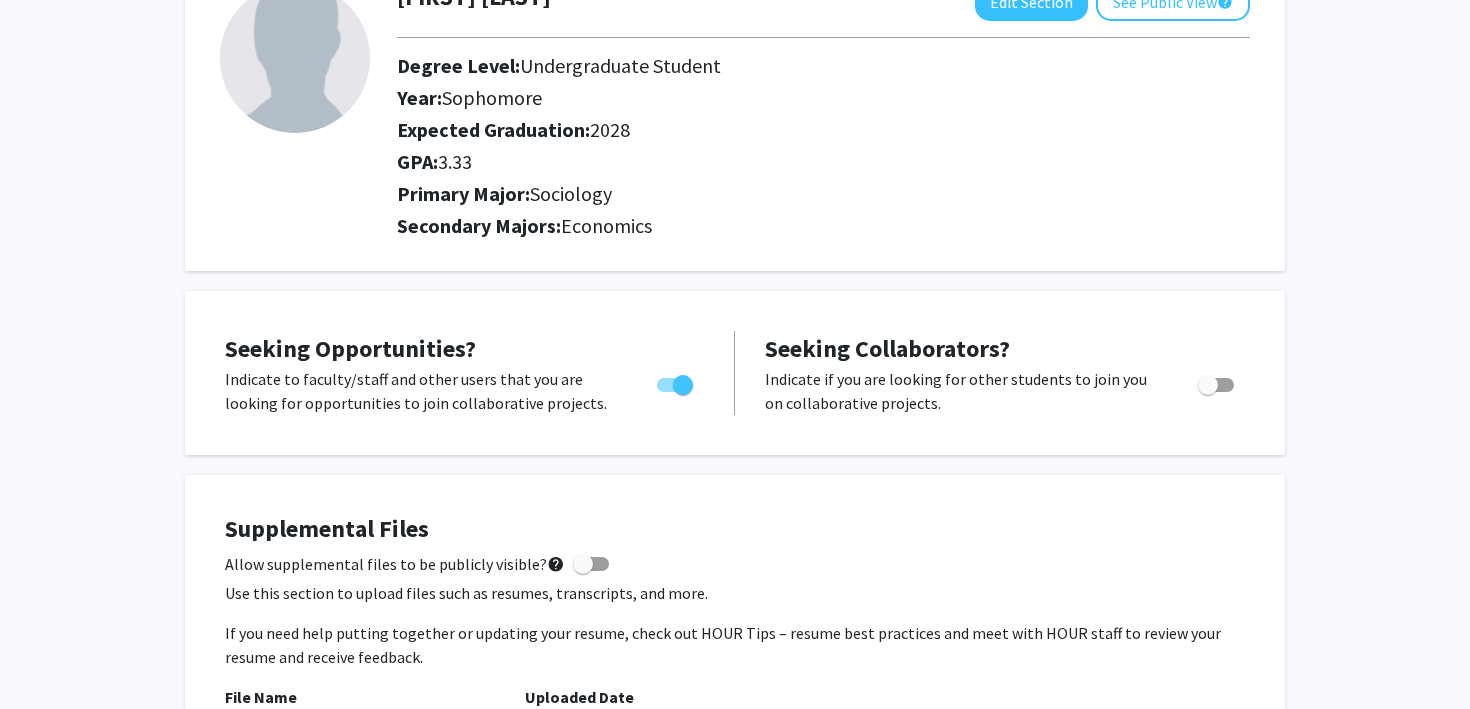 scroll, scrollTop: 424, scrollLeft: 0, axis: vertical 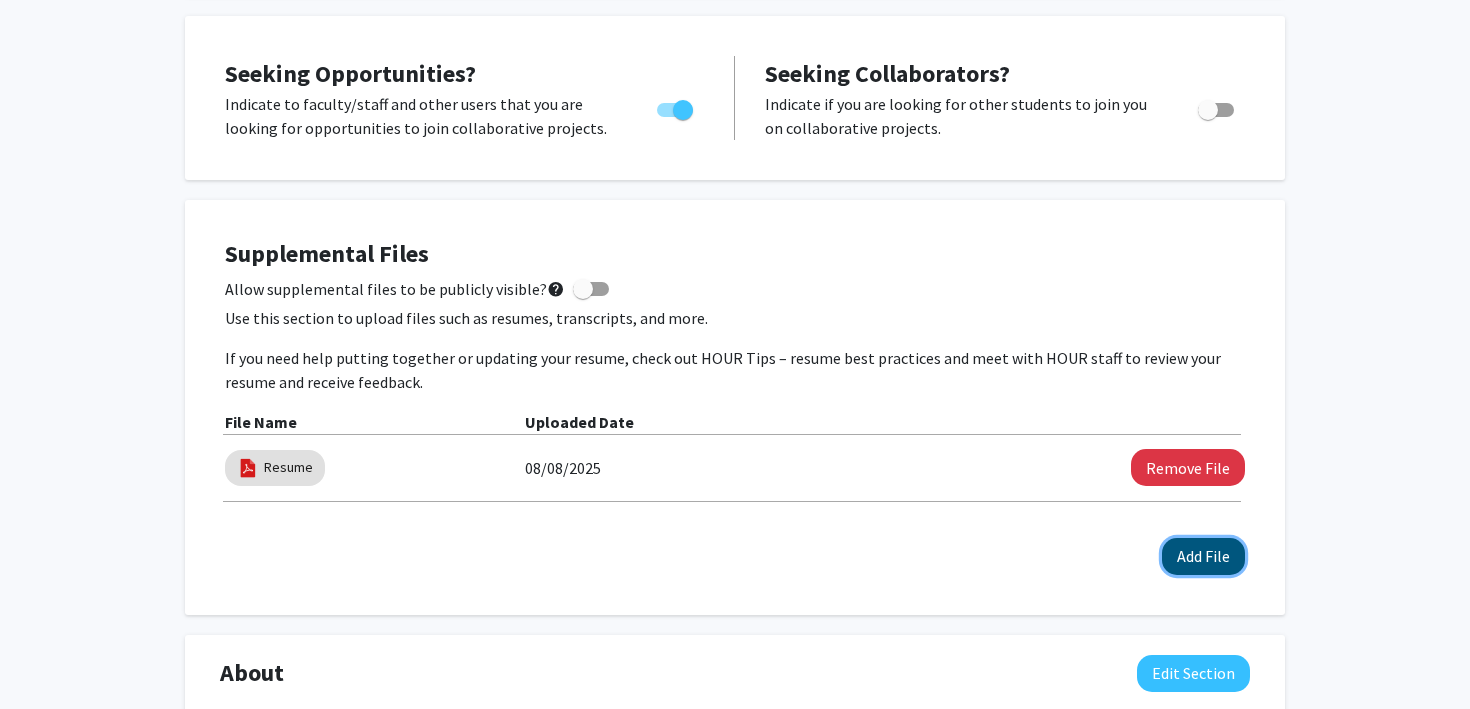 click on "Add File" 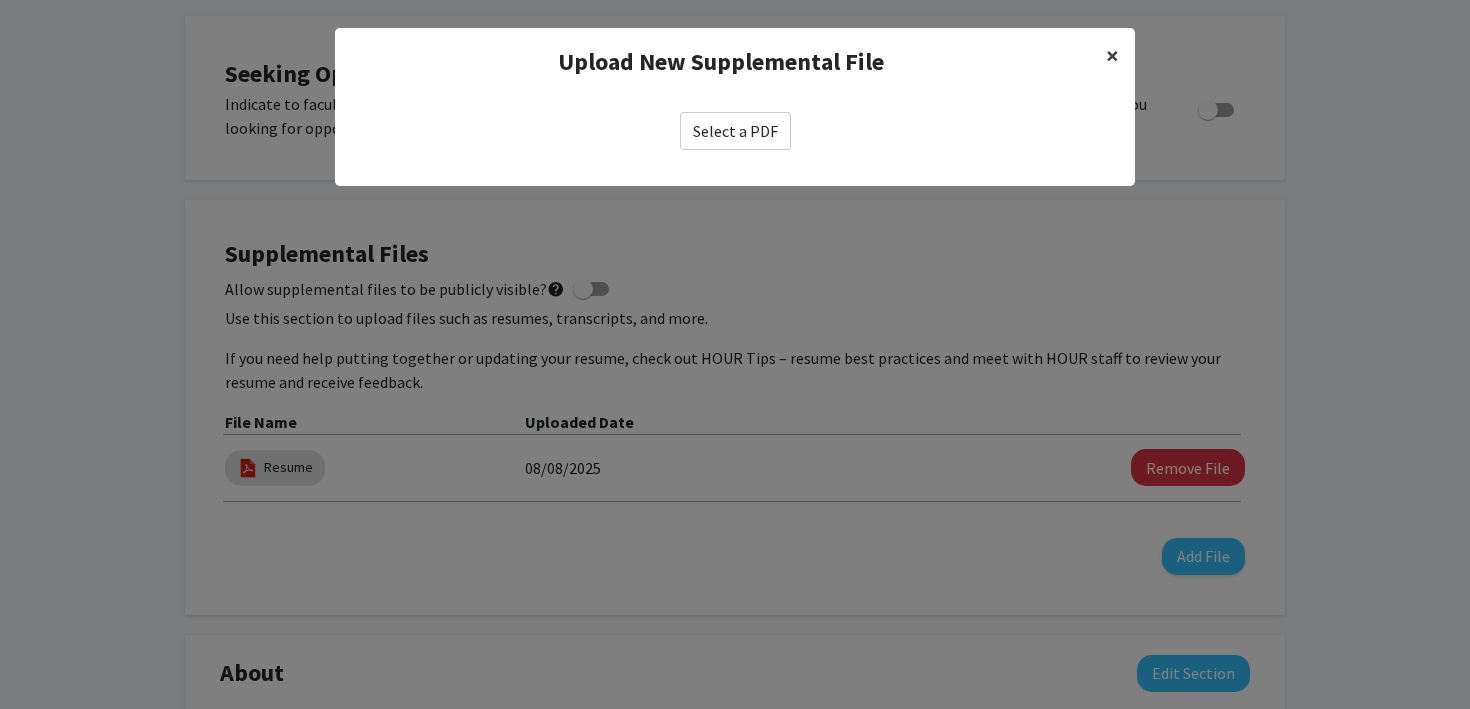 click on "×" 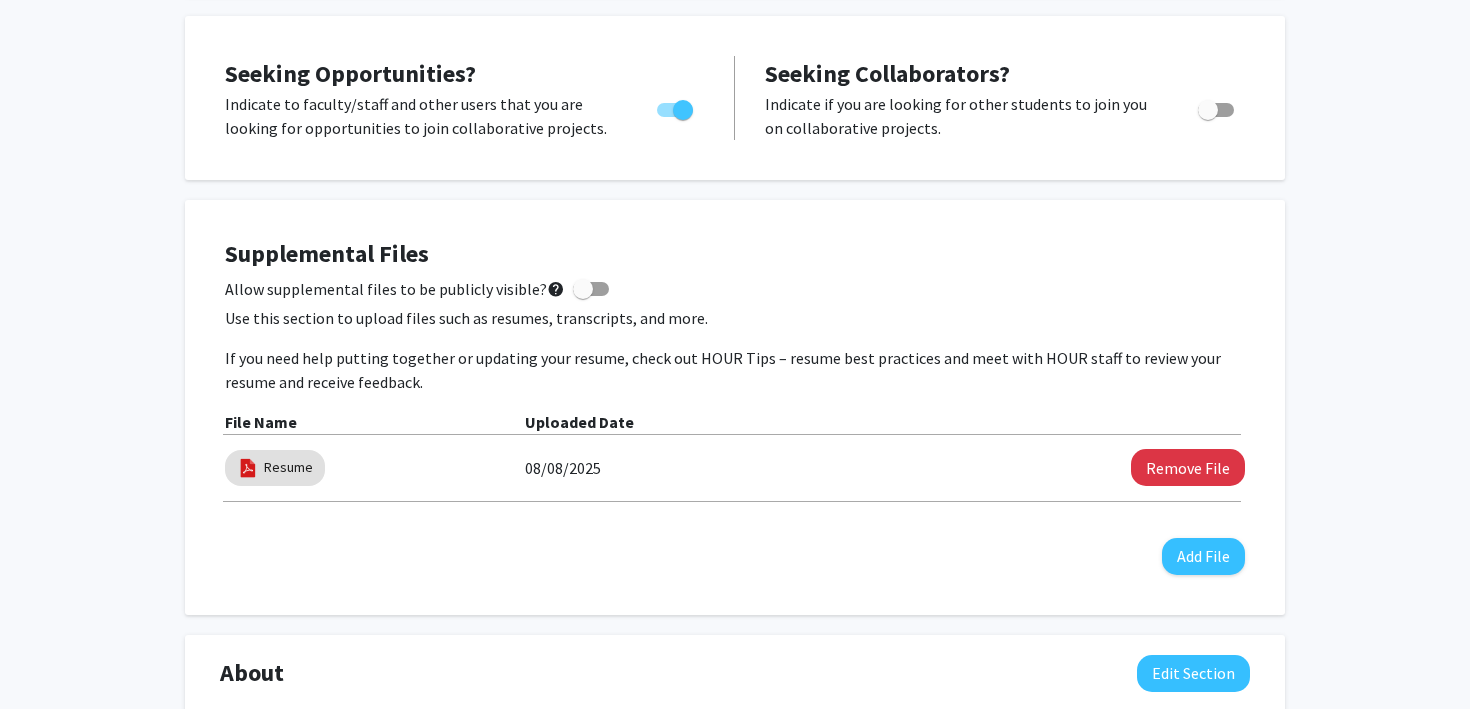 scroll, scrollTop: 0, scrollLeft: 0, axis: both 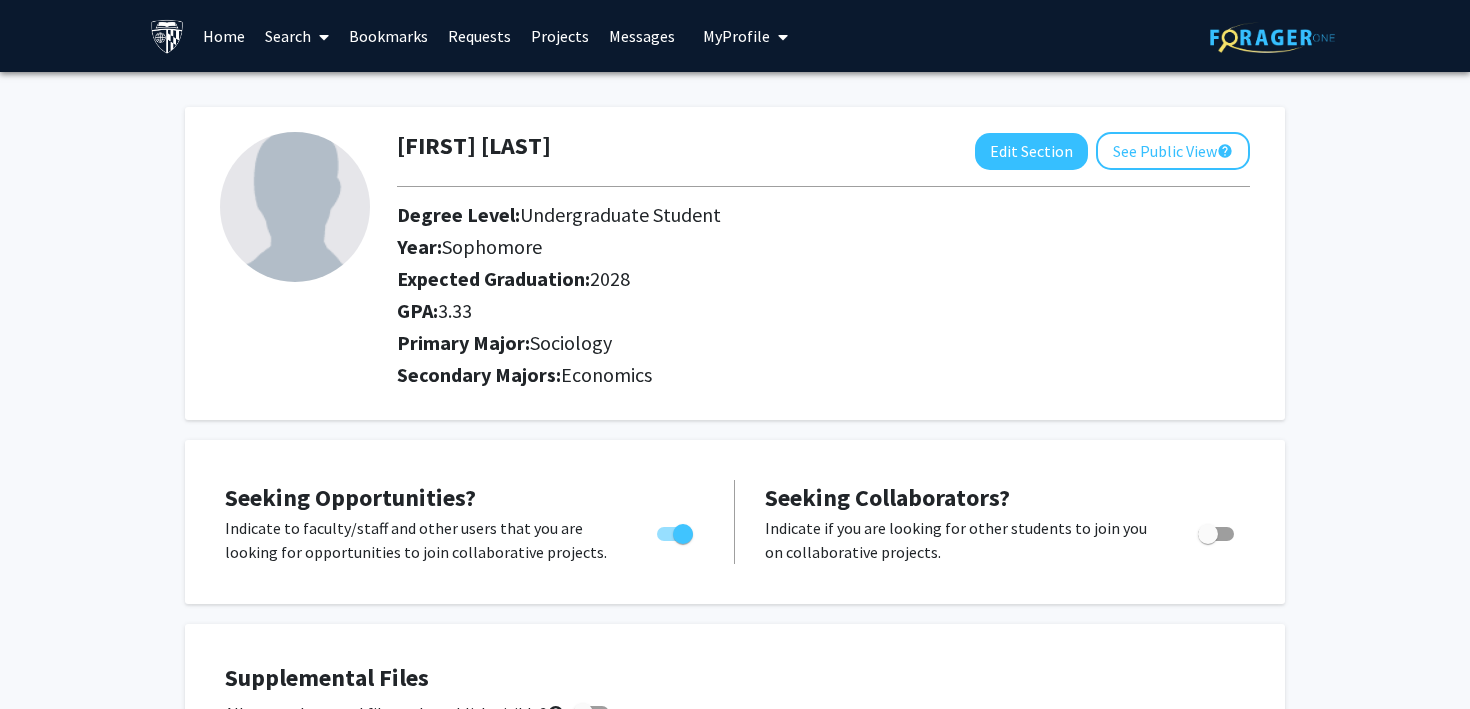 click on "Home" at bounding box center [224, 36] 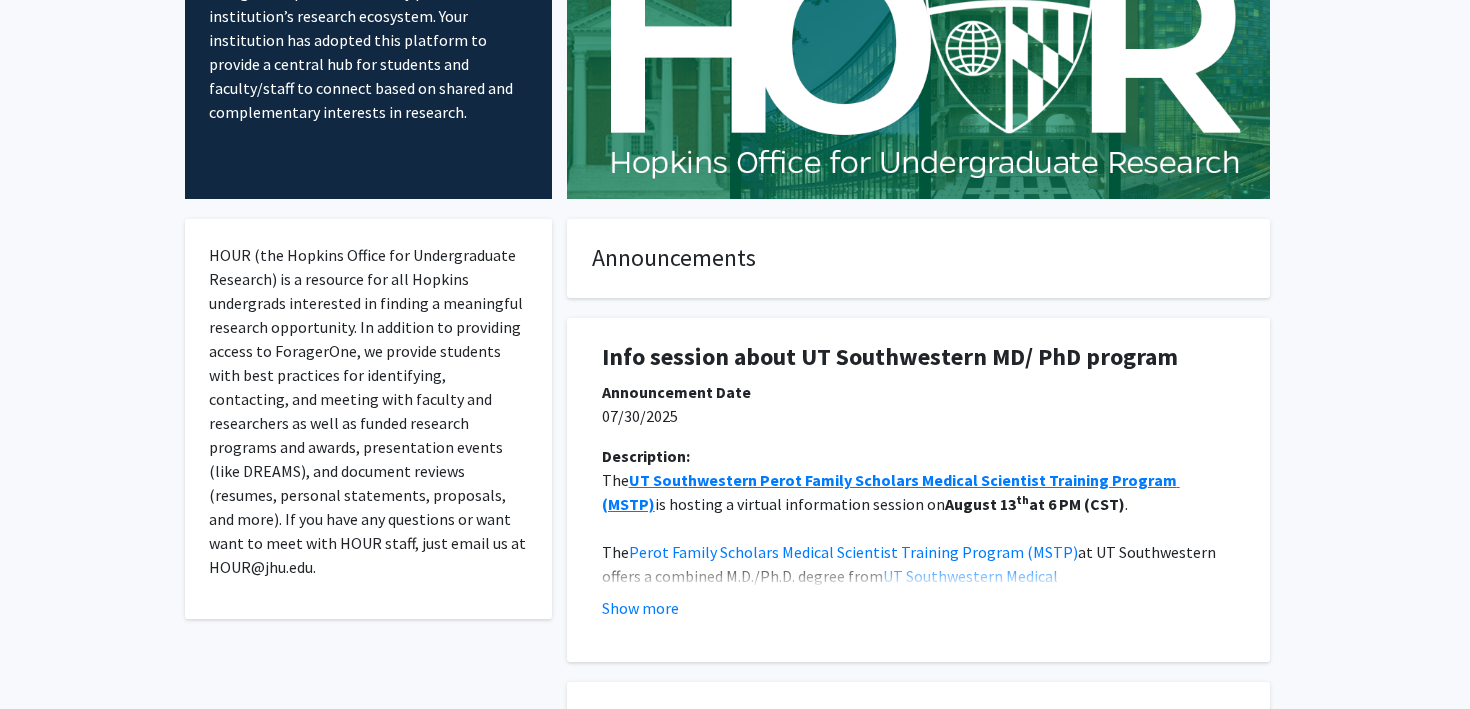 scroll, scrollTop: 0, scrollLeft: 0, axis: both 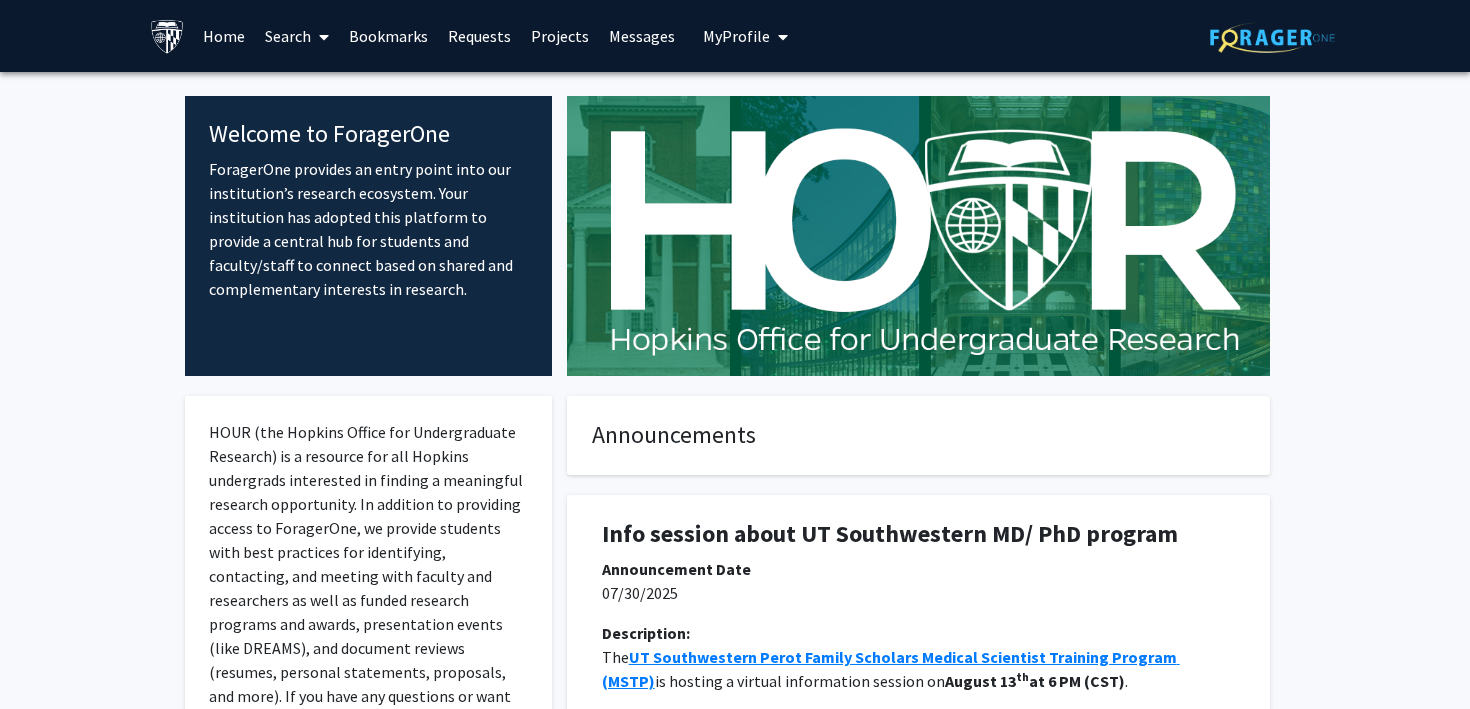click at bounding box center [320, 37] 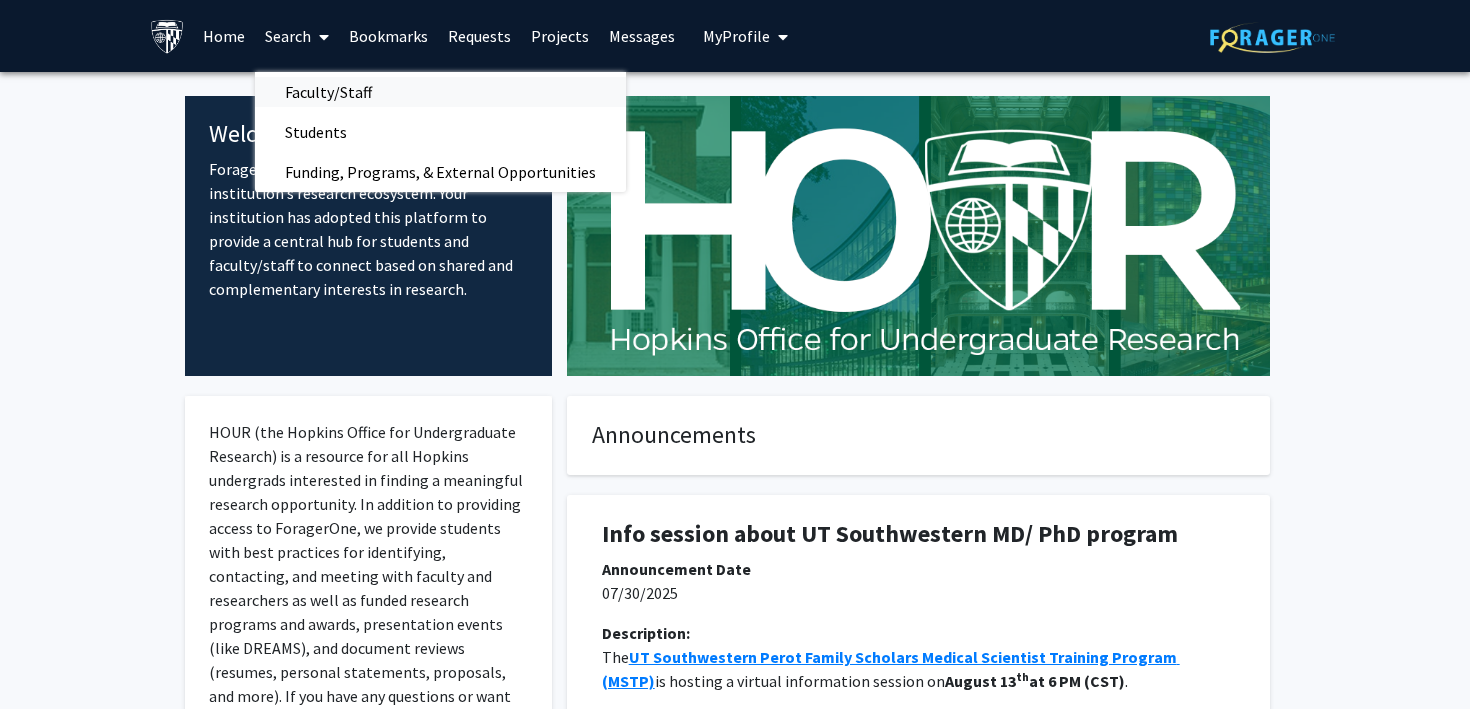 click on "Faculty/Staff" at bounding box center [328, 92] 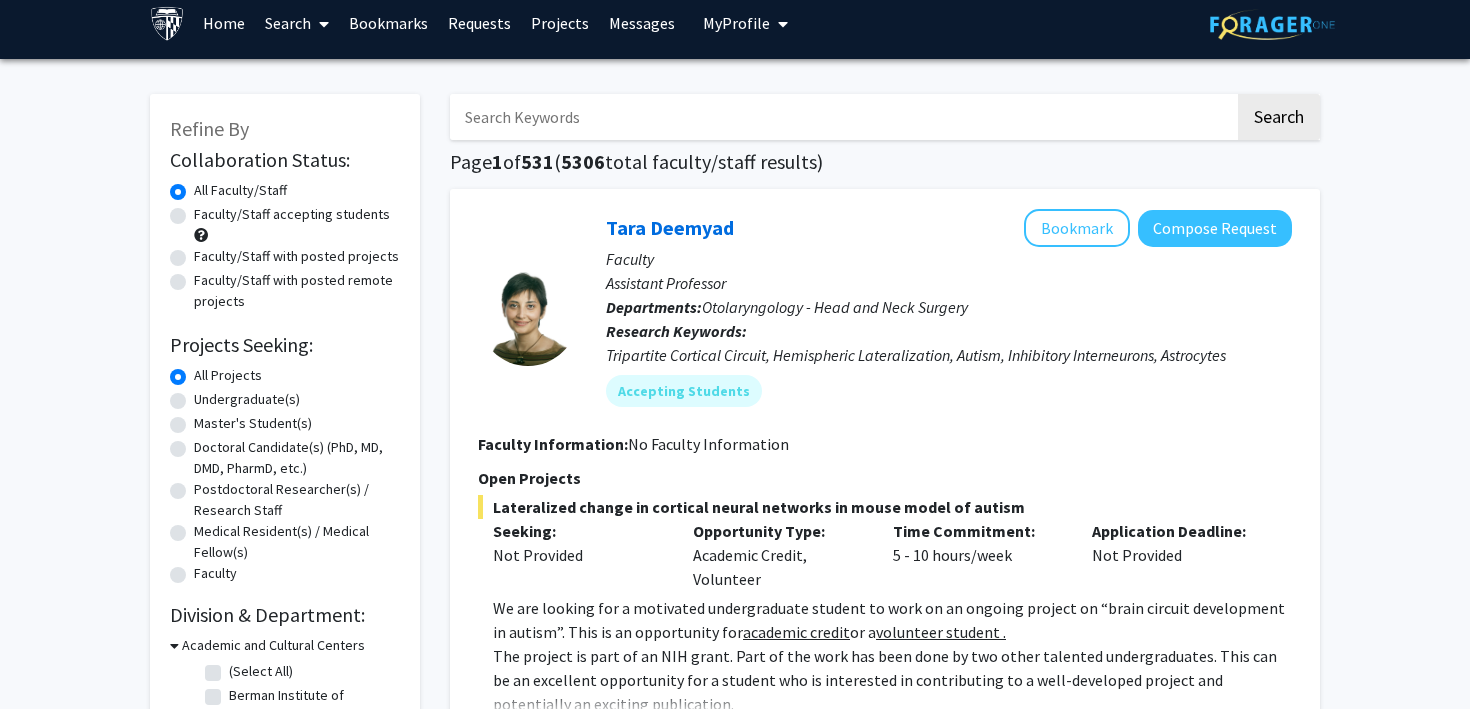 scroll, scrollTop: 21, scrollLeft: 0, axis: vertical 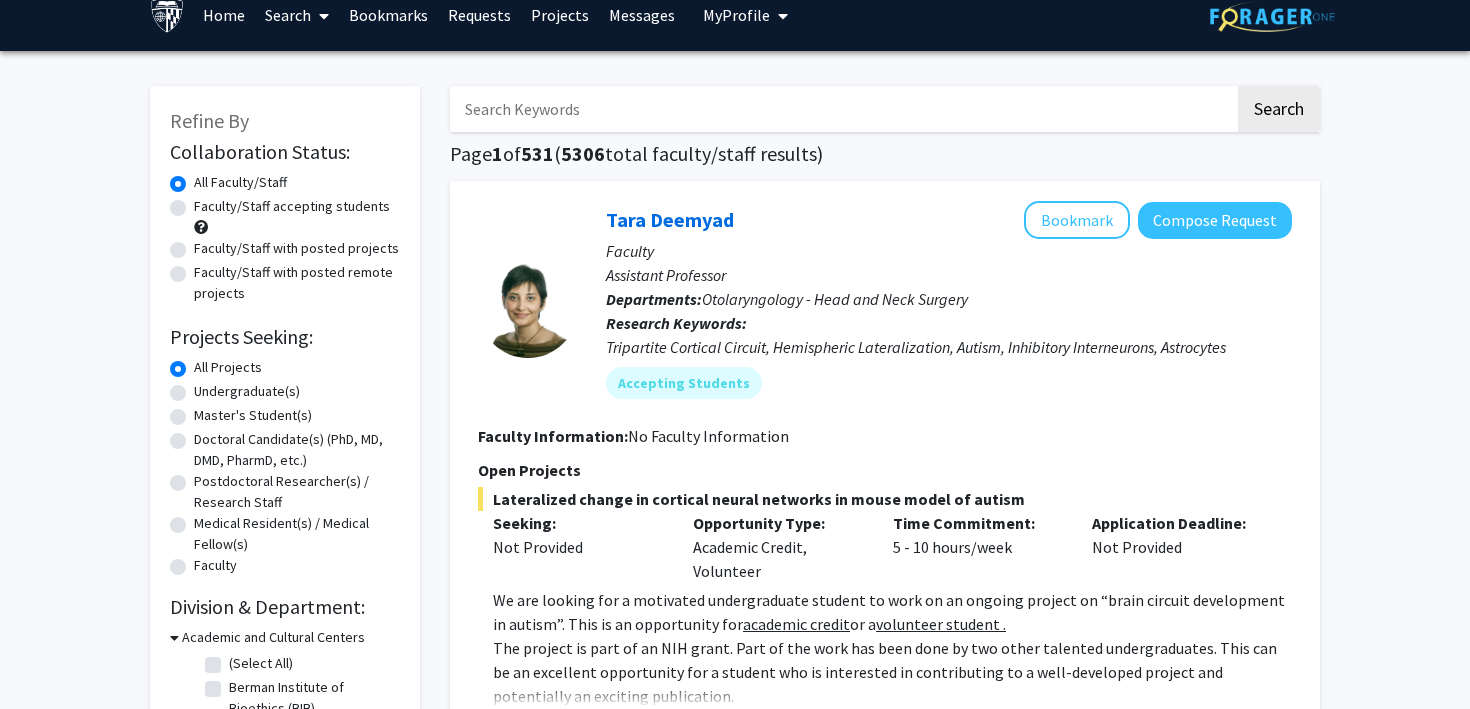 click on "Faculty/Staff accepting students" 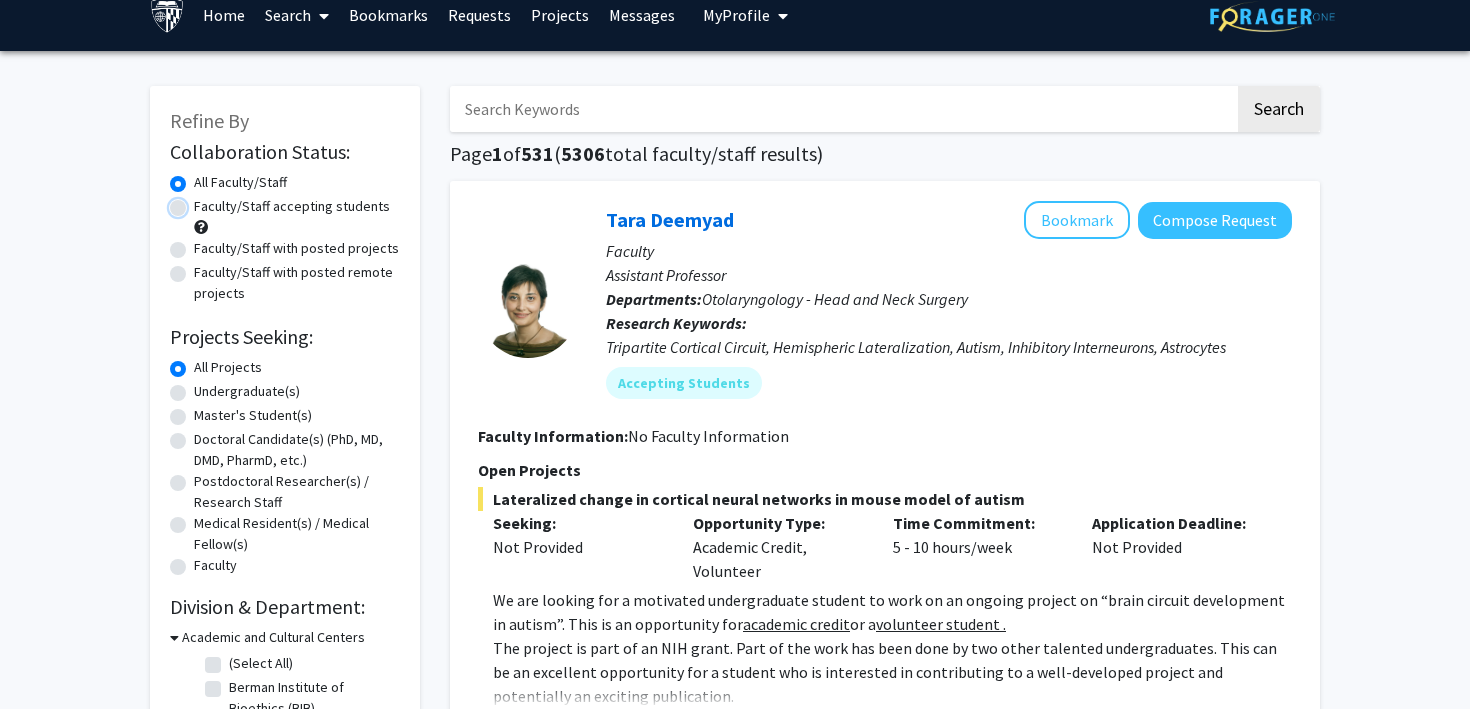 click on "Faculty/Staff accepting students" at bounding box center [200, 202] 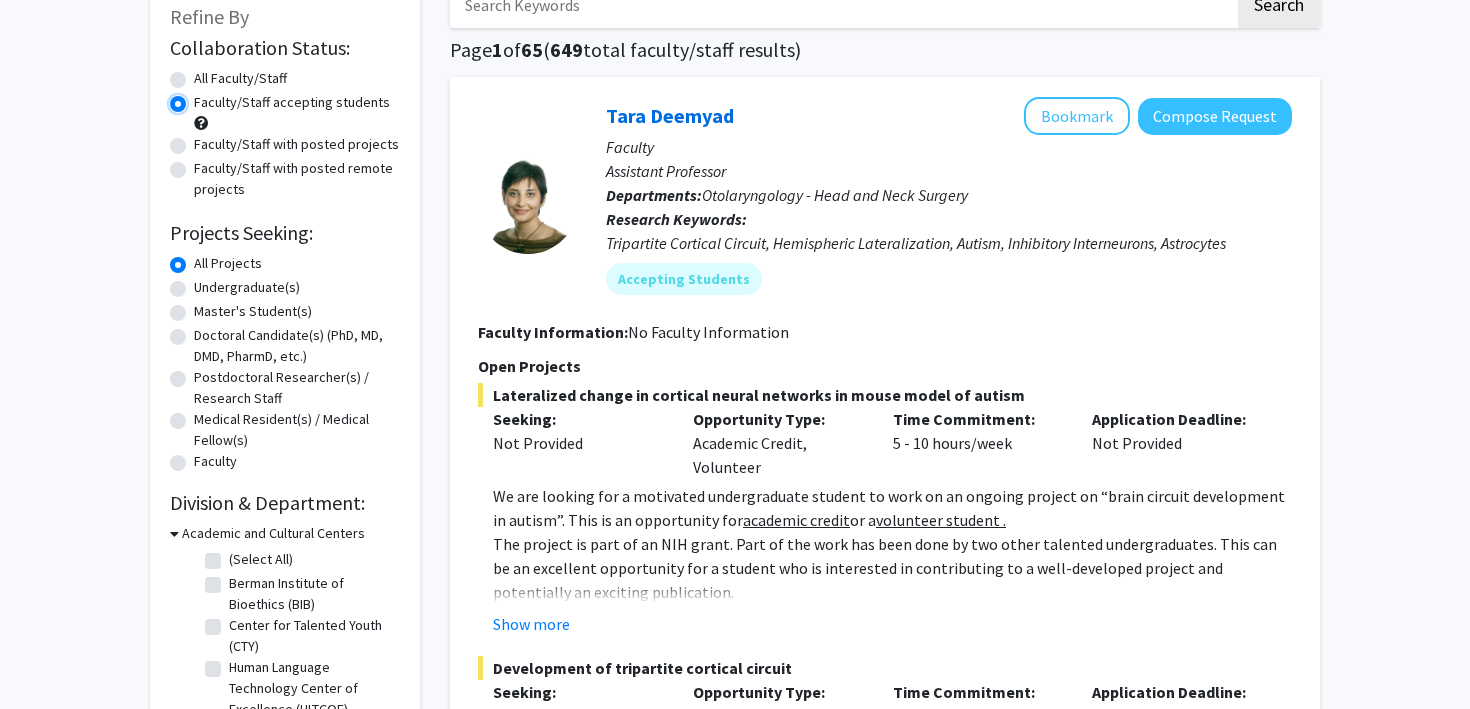 scroll, scrollTop: 133, scrollLeft: 0, axis: vertical 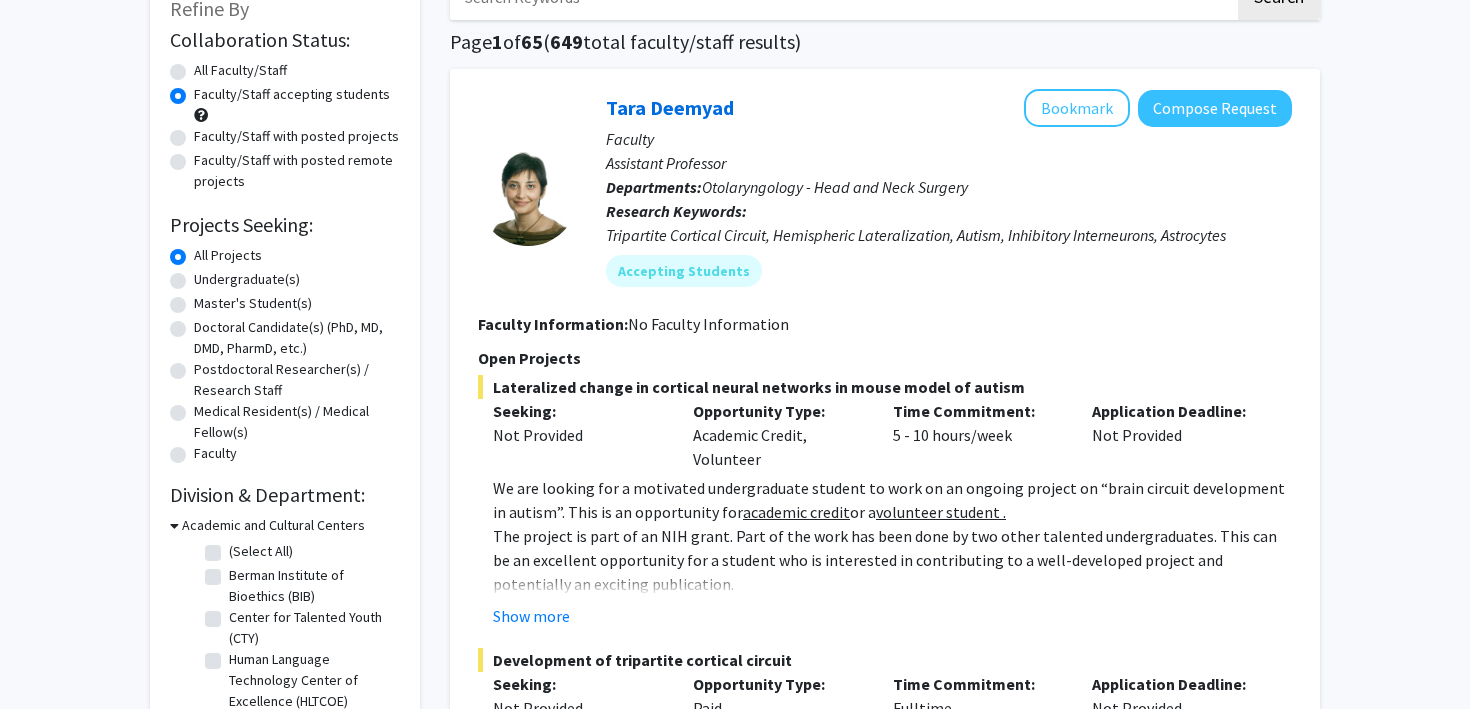 click on "Undergraduate(s)" 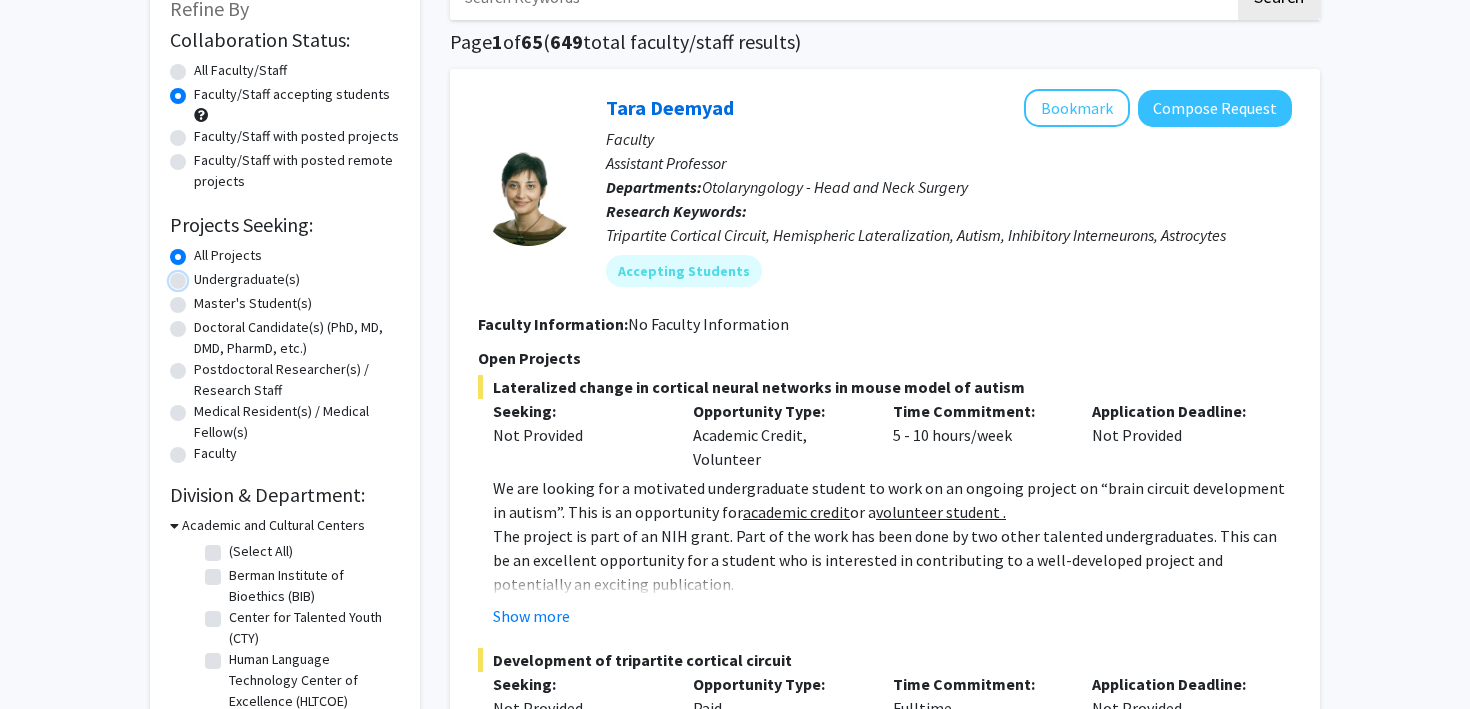 click on "Undergraduate(s)" at bounding box center [200, 275] 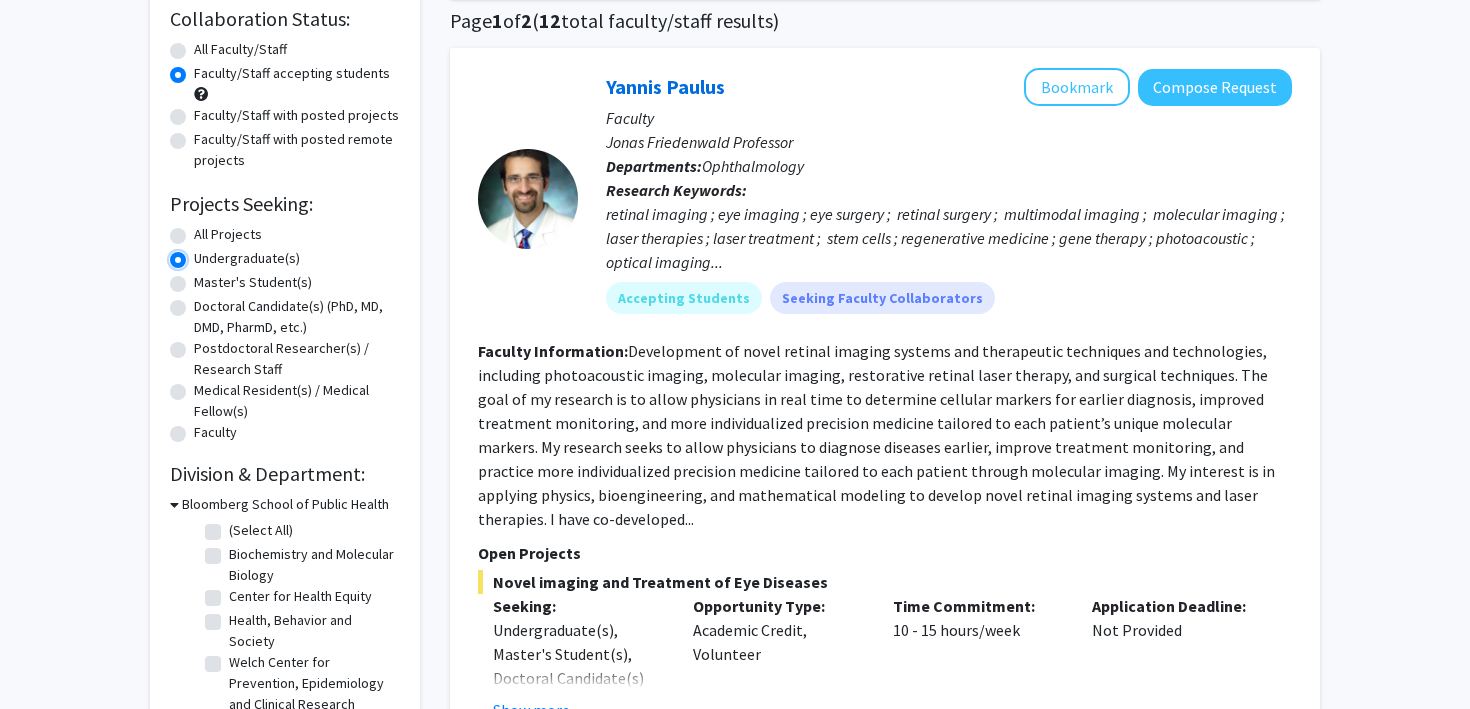 scroll, scrollTop: 244, scrollLeft: 0, axis: vertical 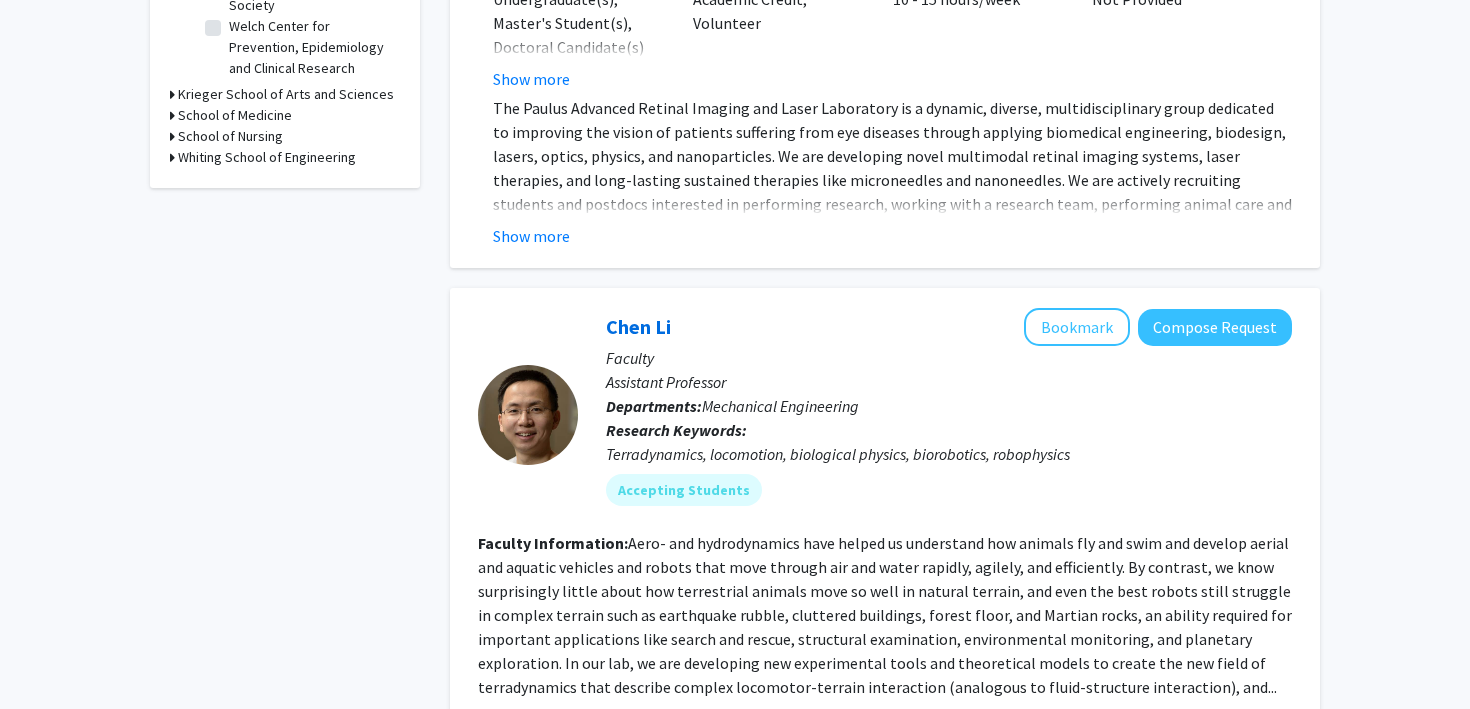 click on "Krieger School of Arts and Sciences" at bounding box center (286, 94) 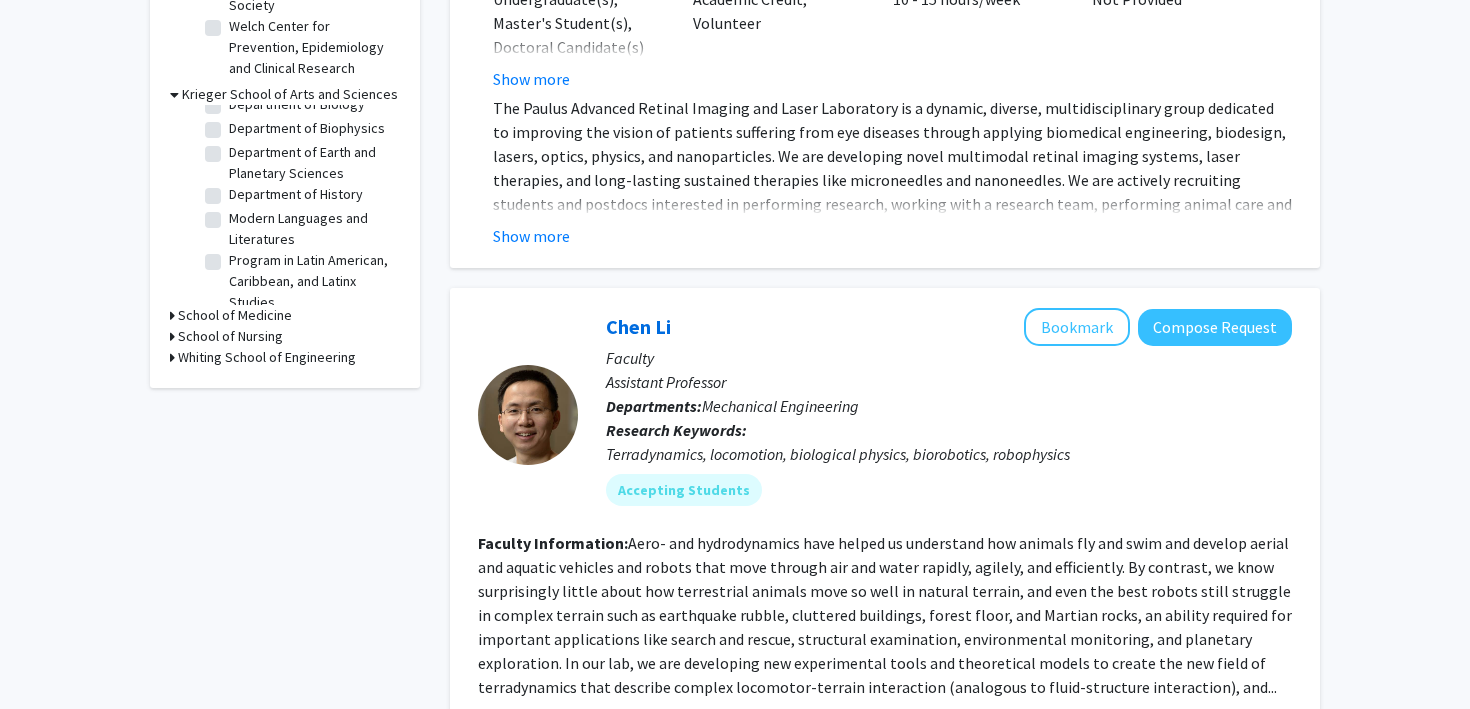 scroll, scrollTop: 137, scrollLeft: 0, axis: vertical 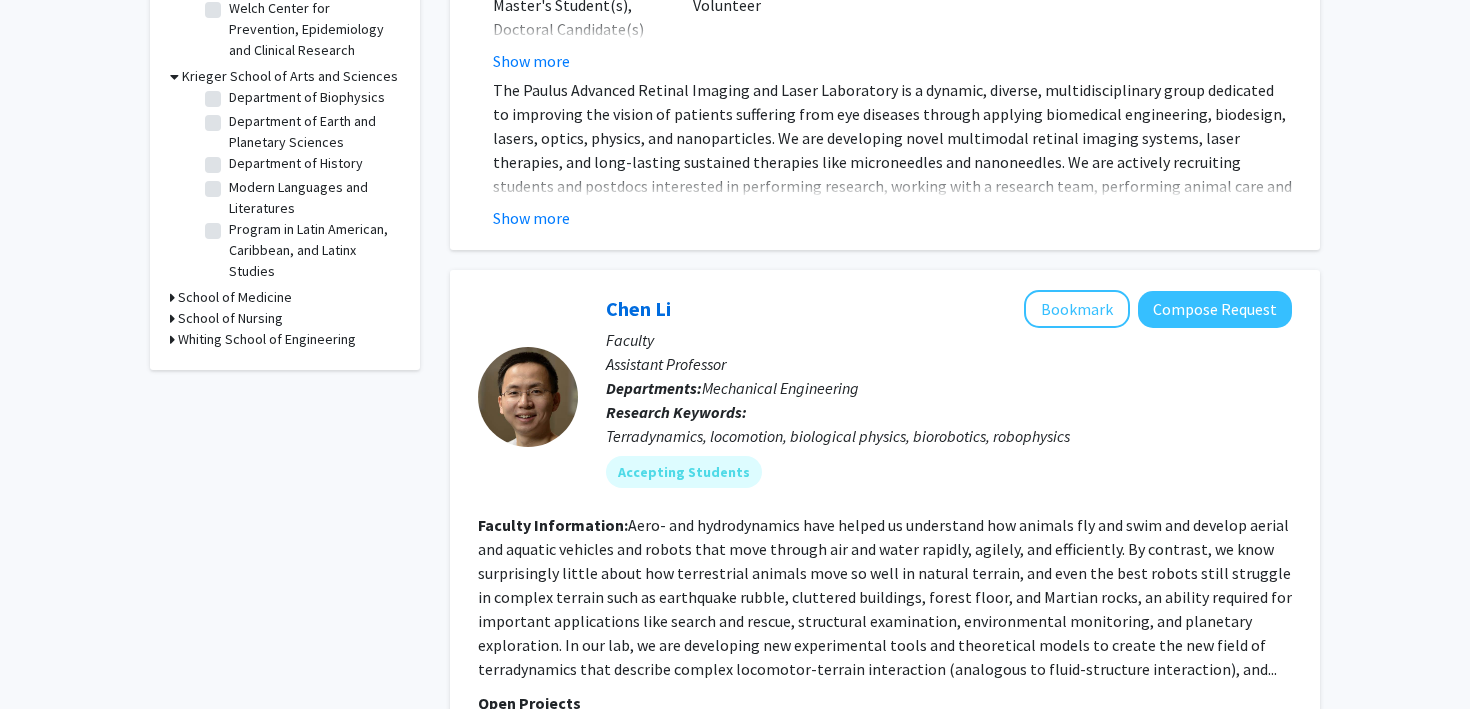 click on "Department of History" 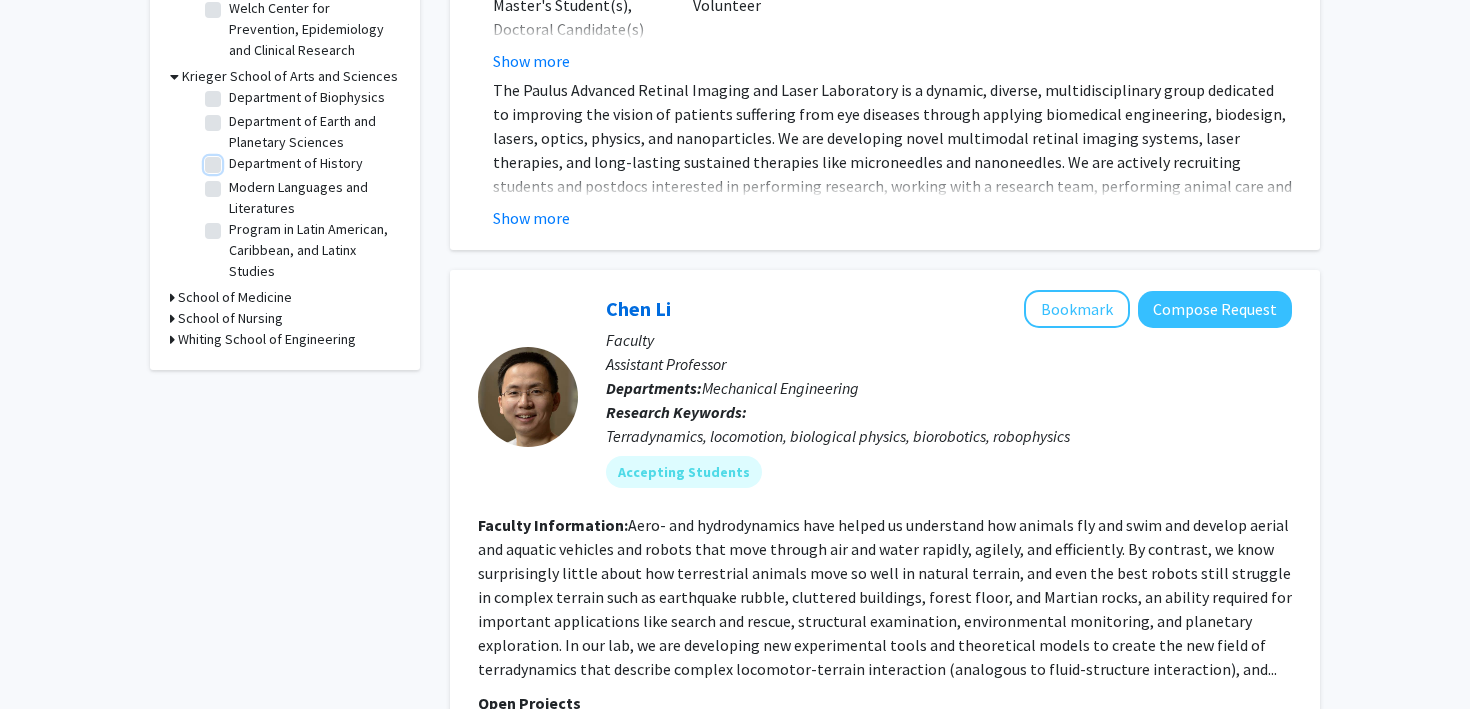 click on "Department of History" at bounding box center [235, 159] 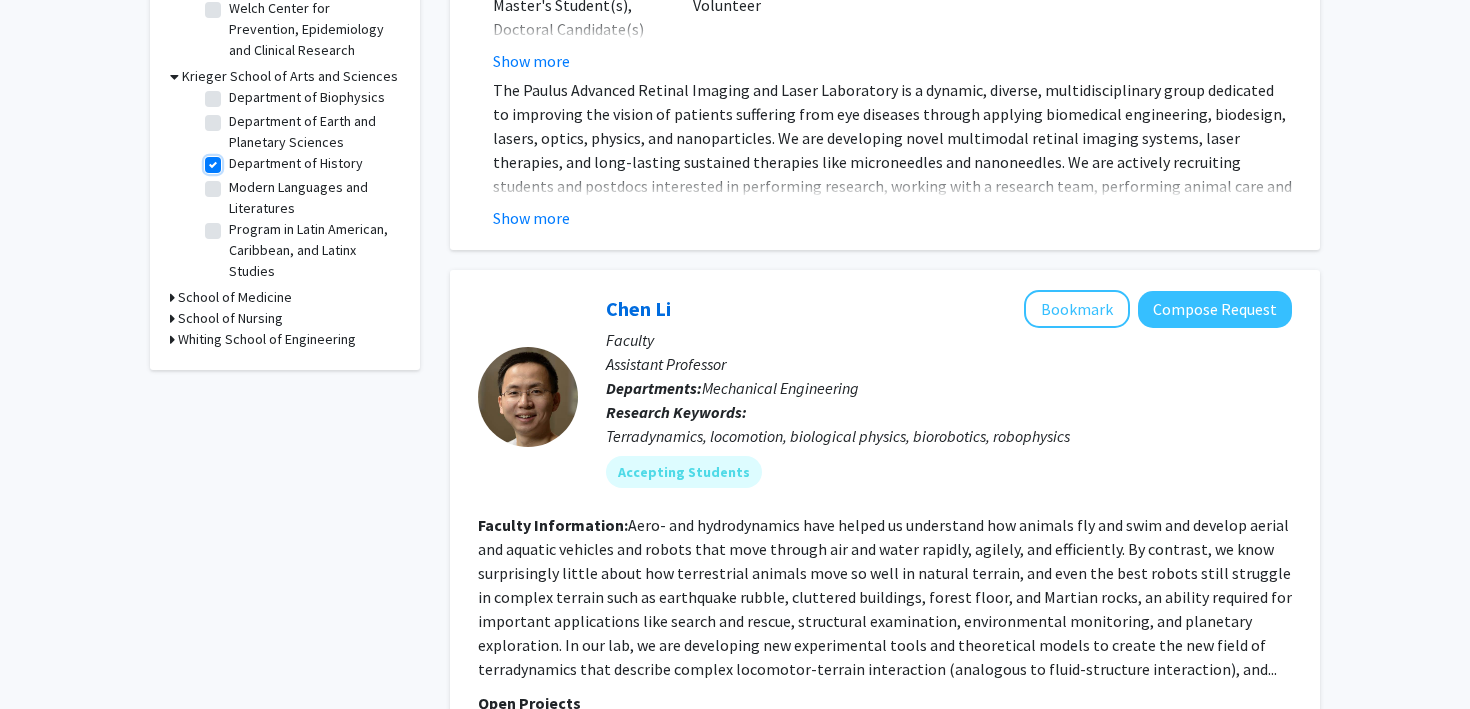 checkbox on "true" 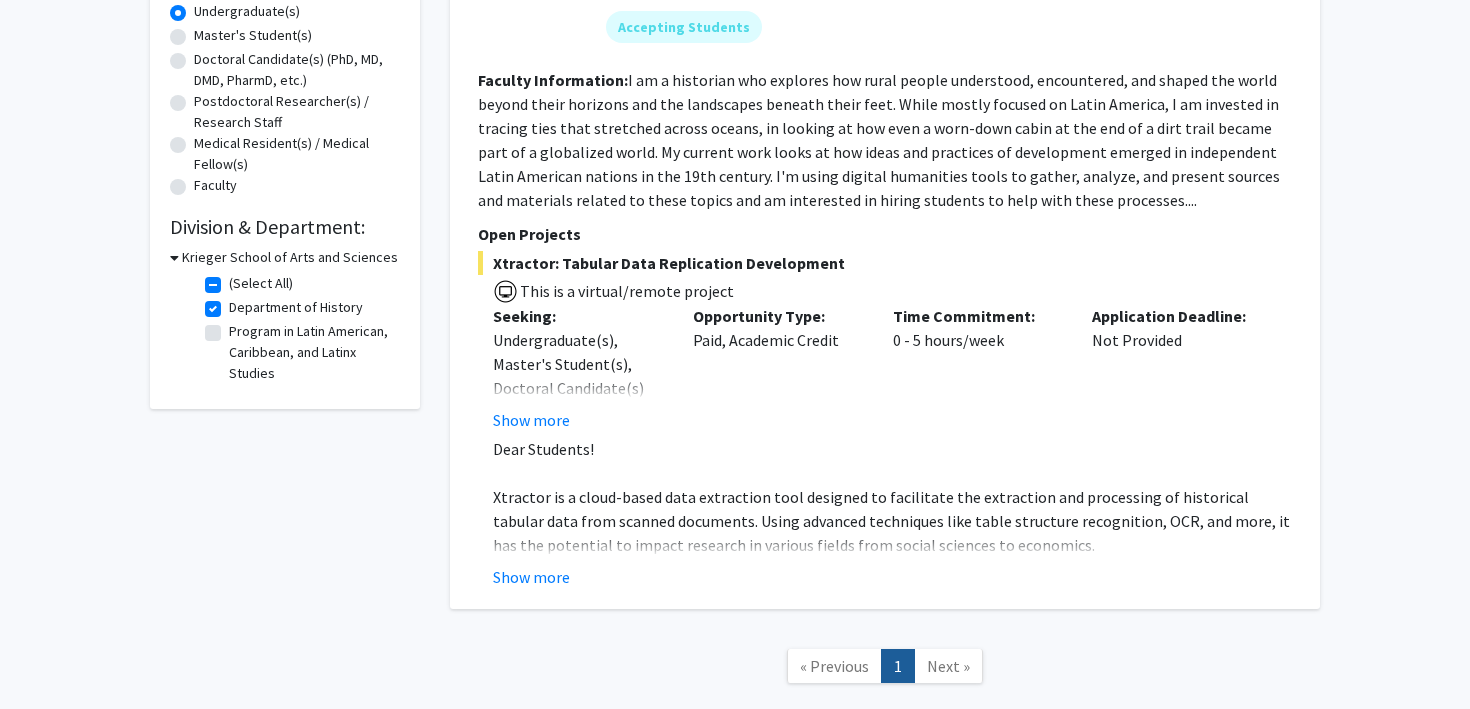 scroll, scrollTop: 403, scrollLeft: 0, axis: vertical 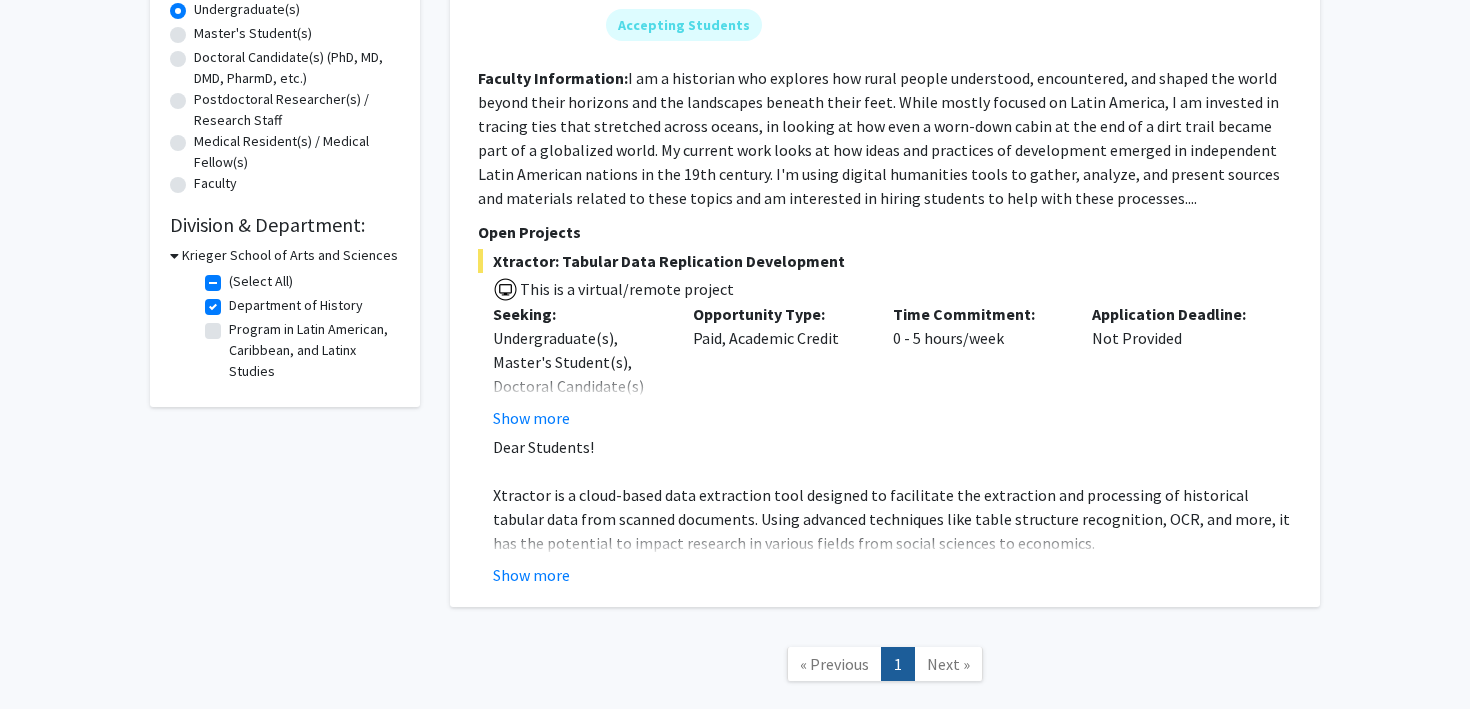 click on "Department of History" 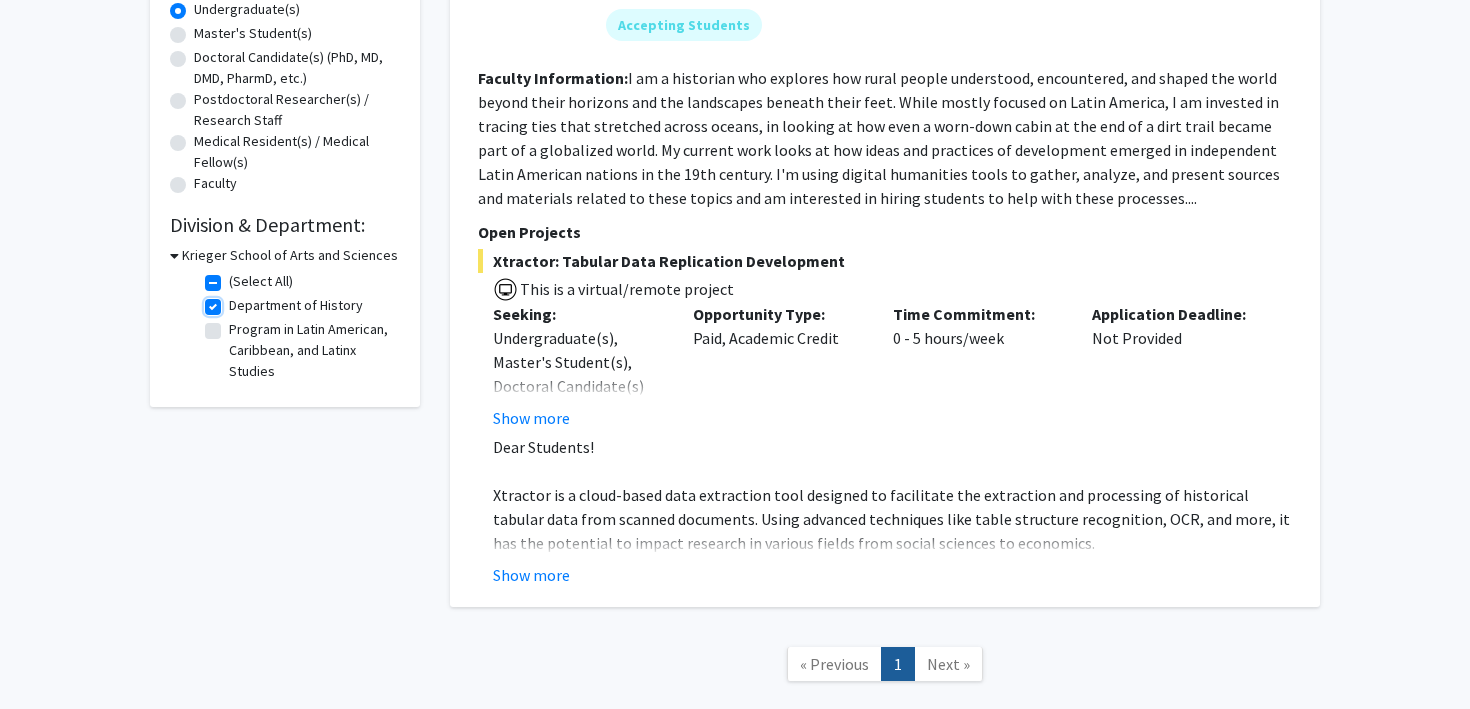 click on "Department of History" at bounding box center (235, 301) 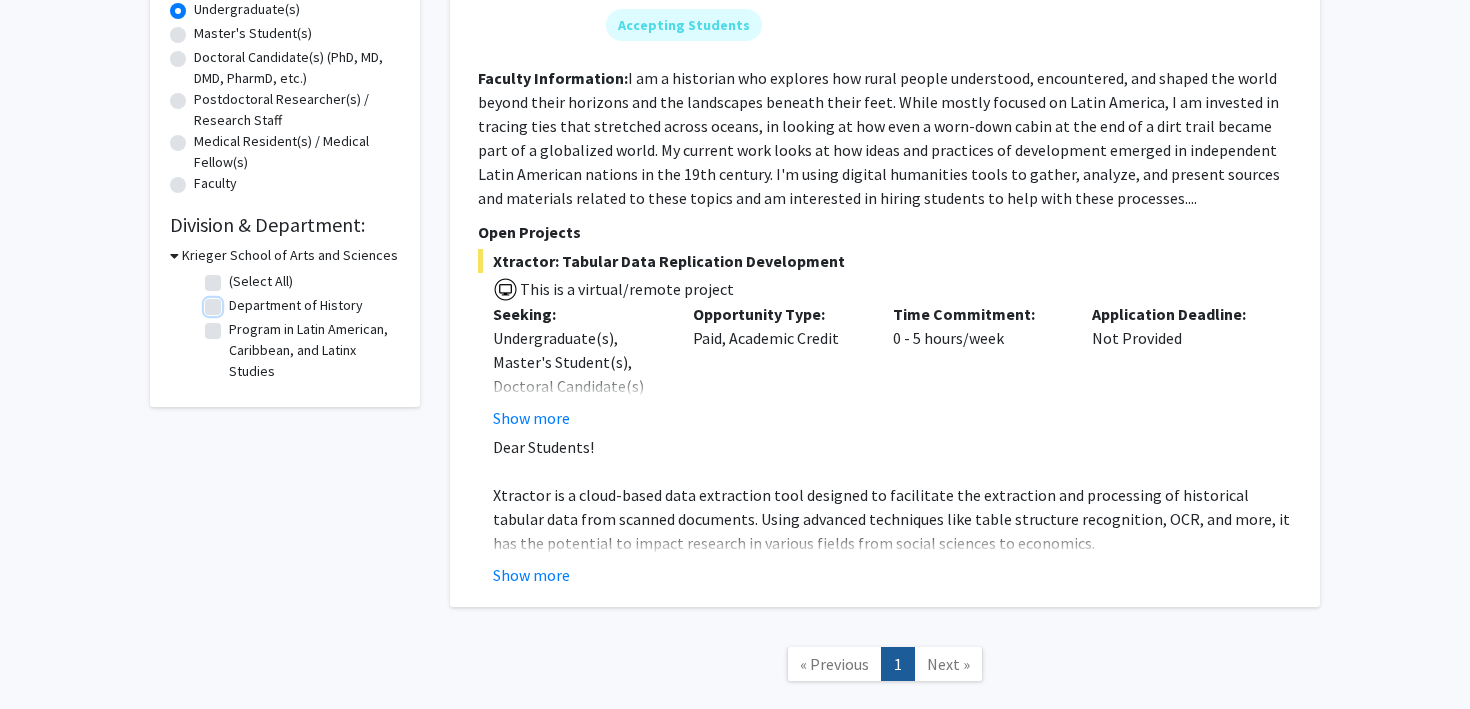 checkbox on "false" 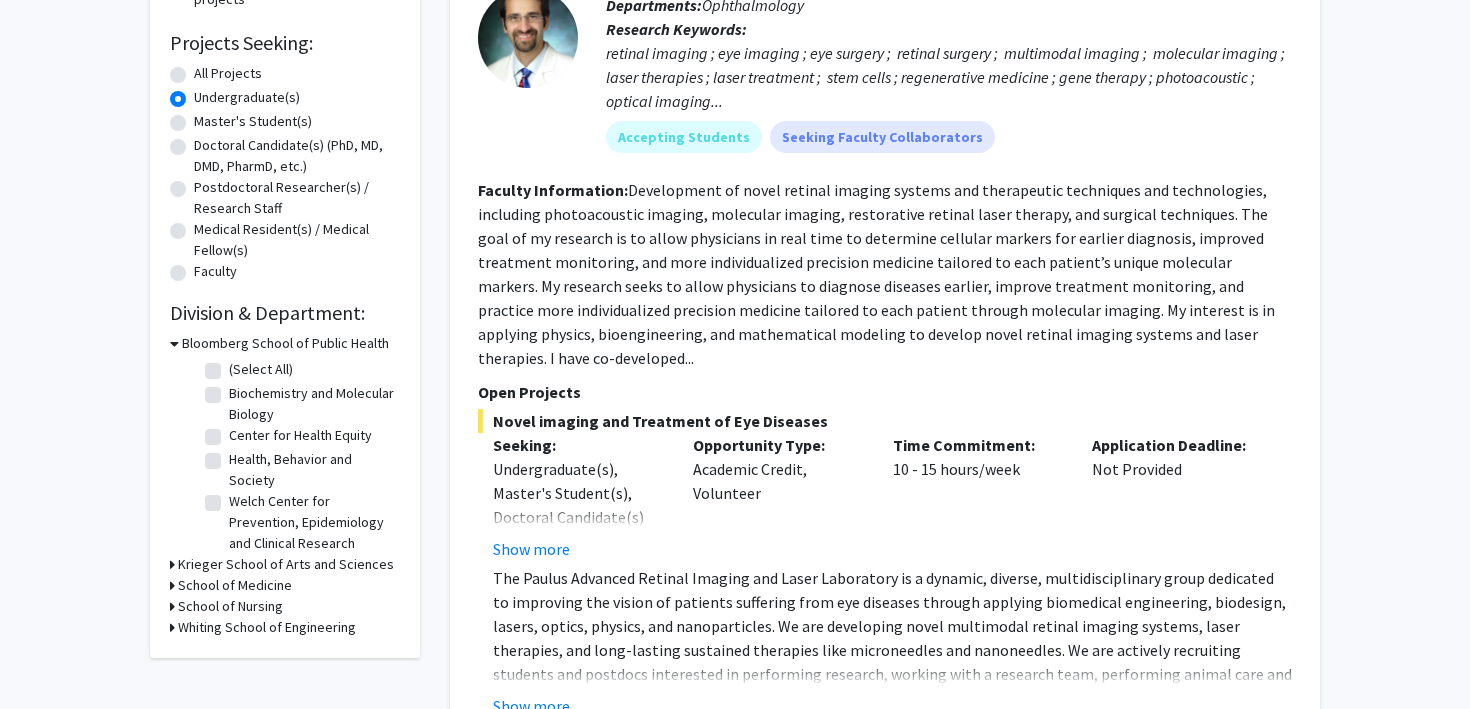 scroll, scrollTop: 351, scrollLeft: 0, axis: vertical 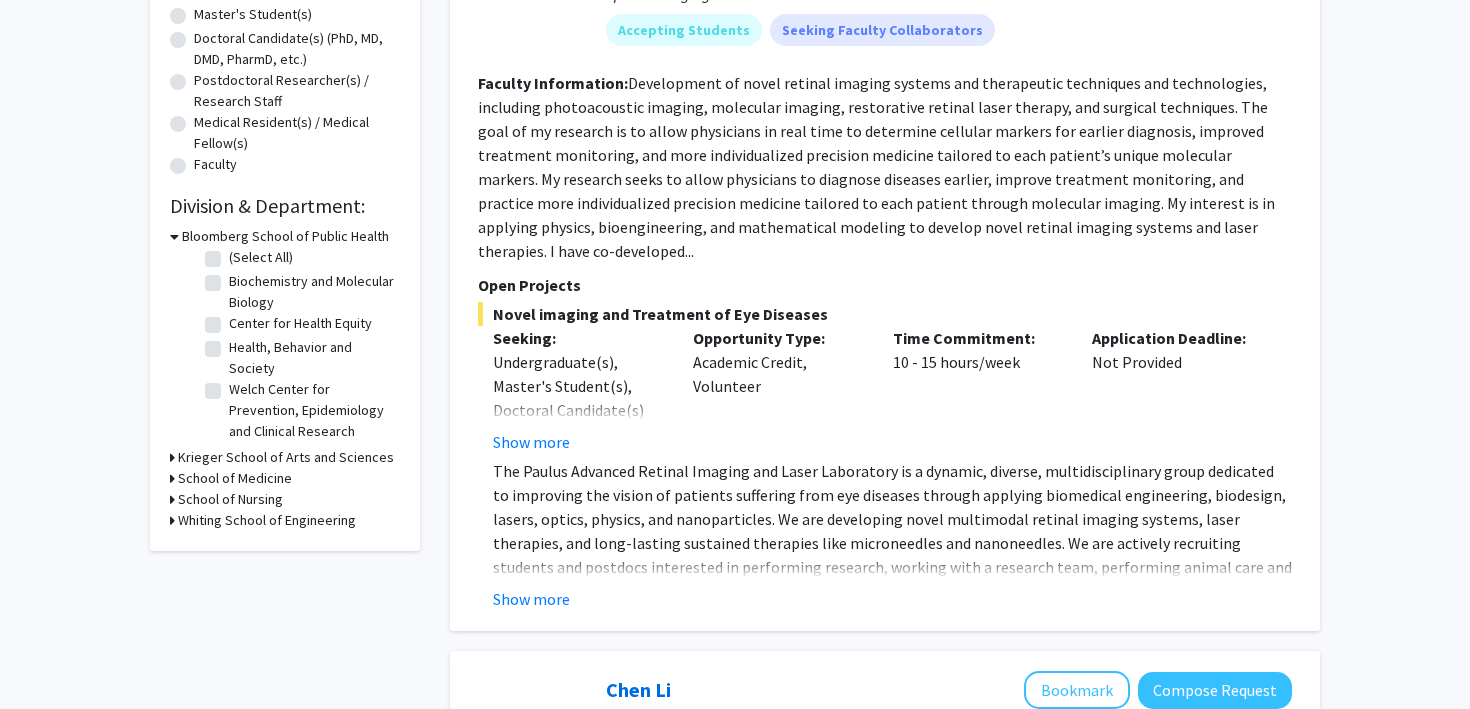 click on "Krieger School of Arts and Sciences" at bounding box center (286, 457) 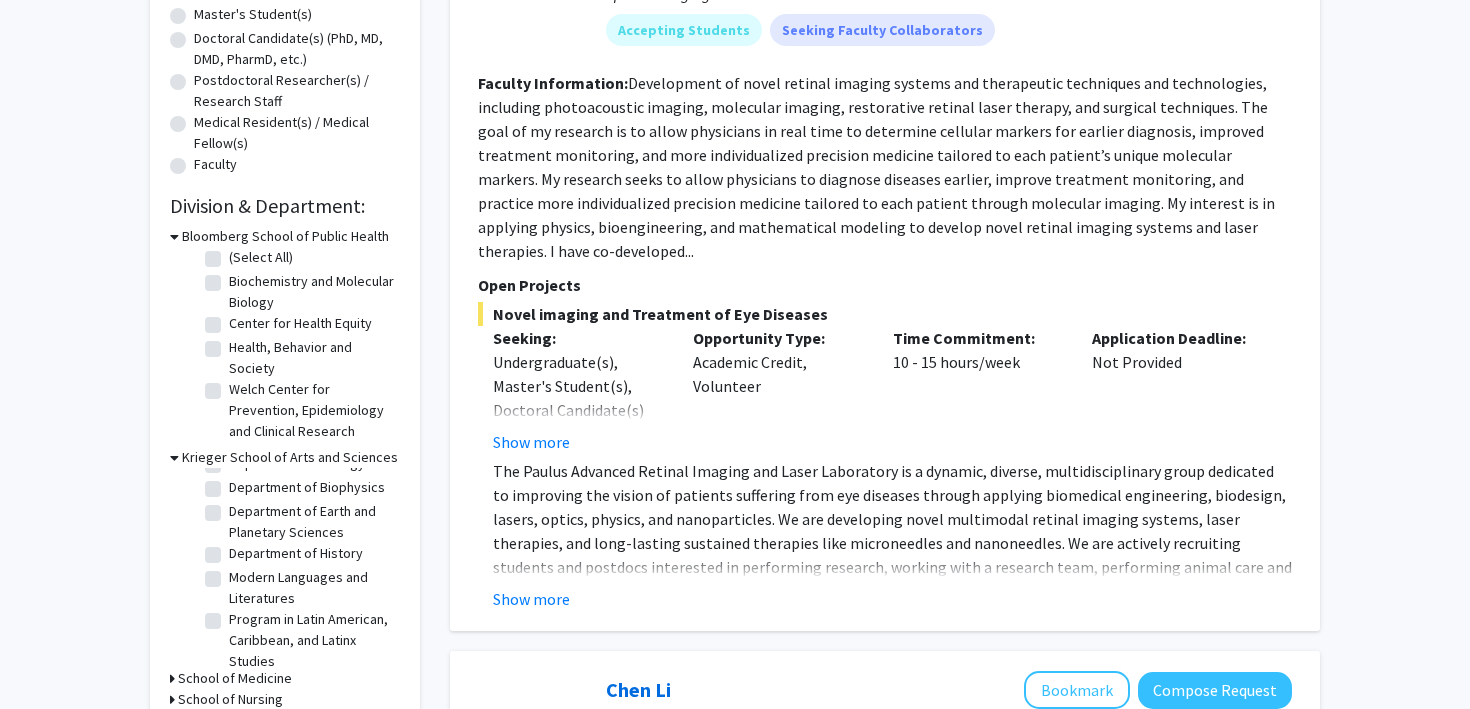 scroll, scrollTop: 137, scrollLeft: 0, axis: vertical 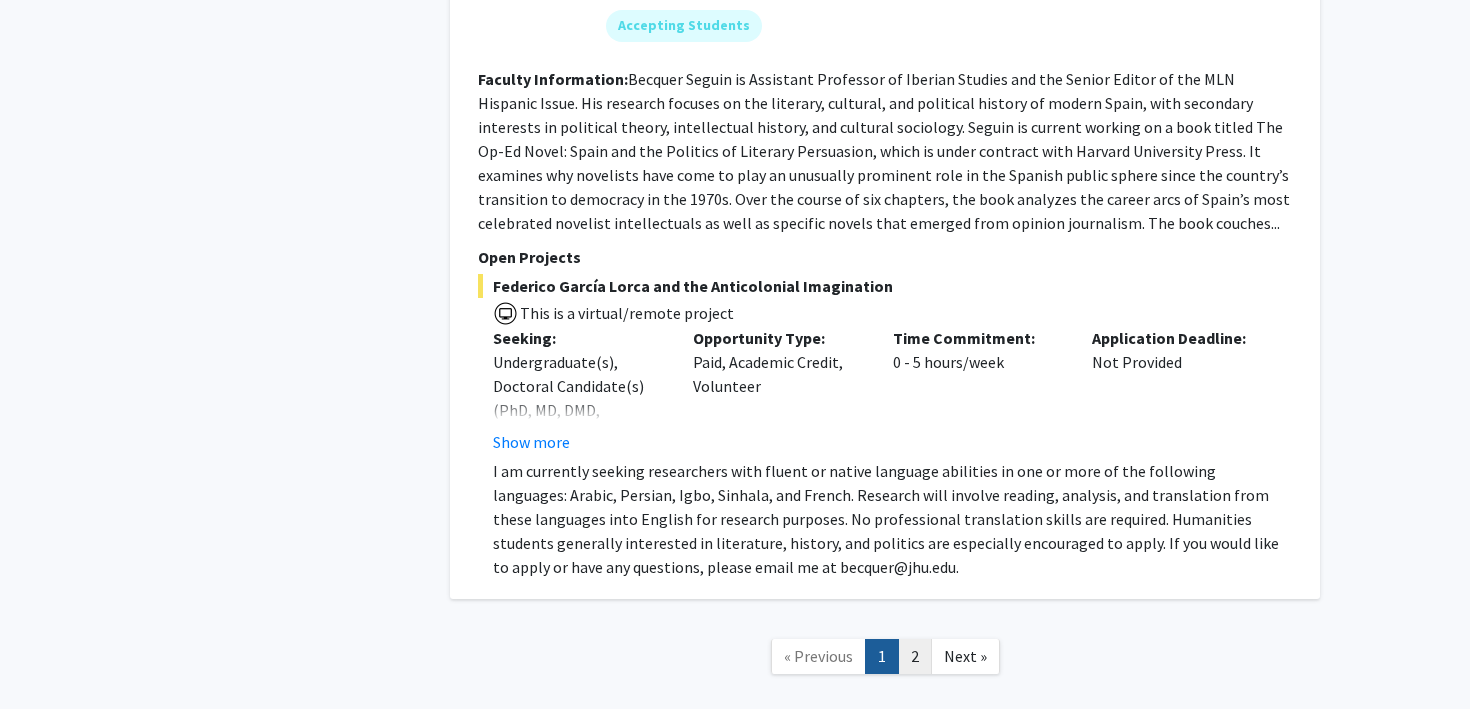 click on "2" 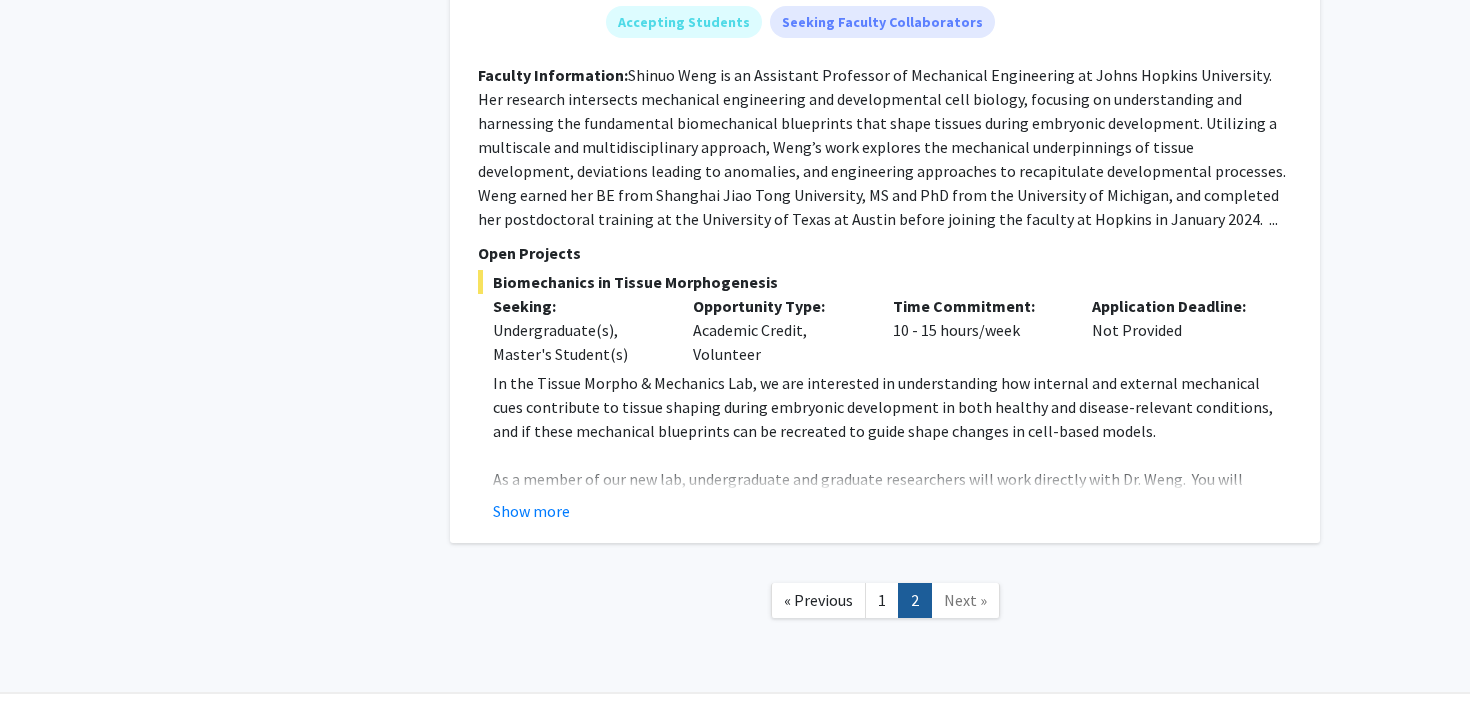 scroll, scrollTop: 1156, scrollLeft: 0, axis: vertical 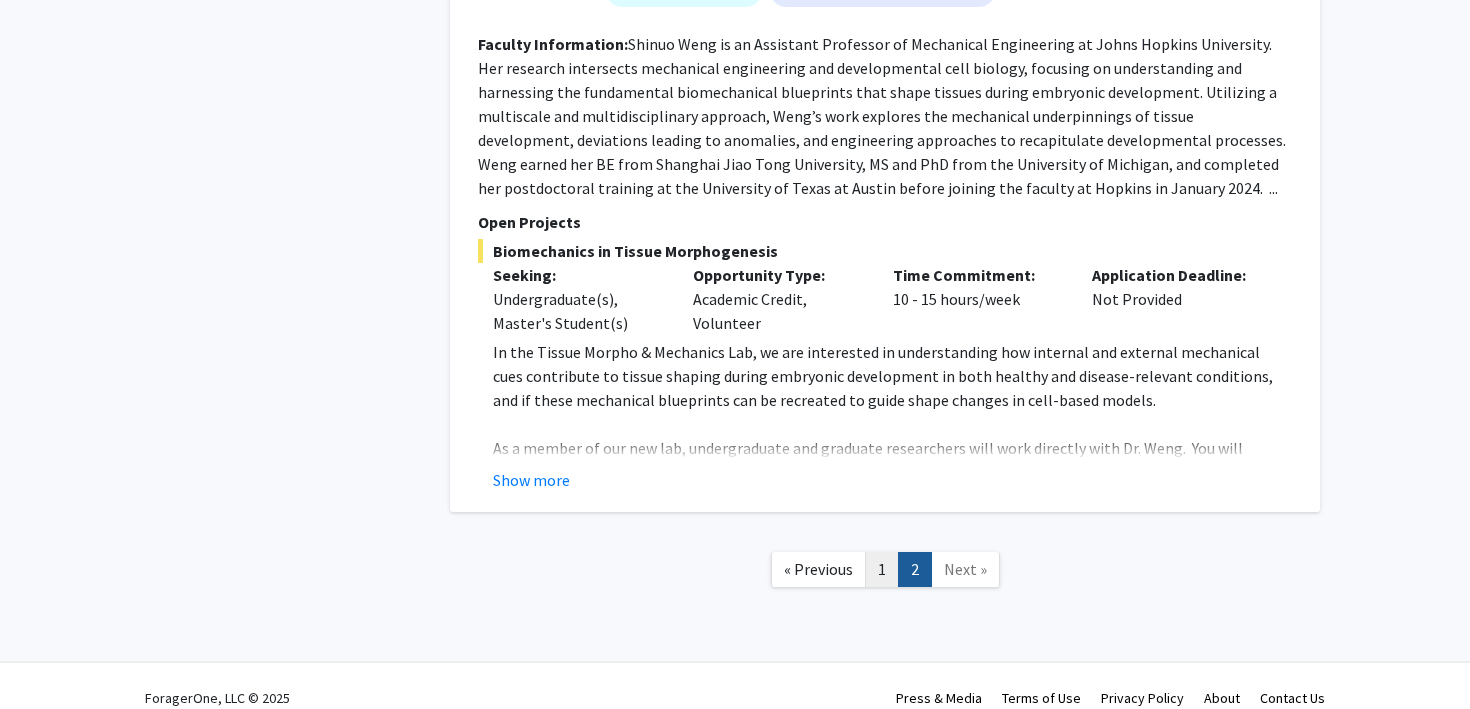 click on "1" 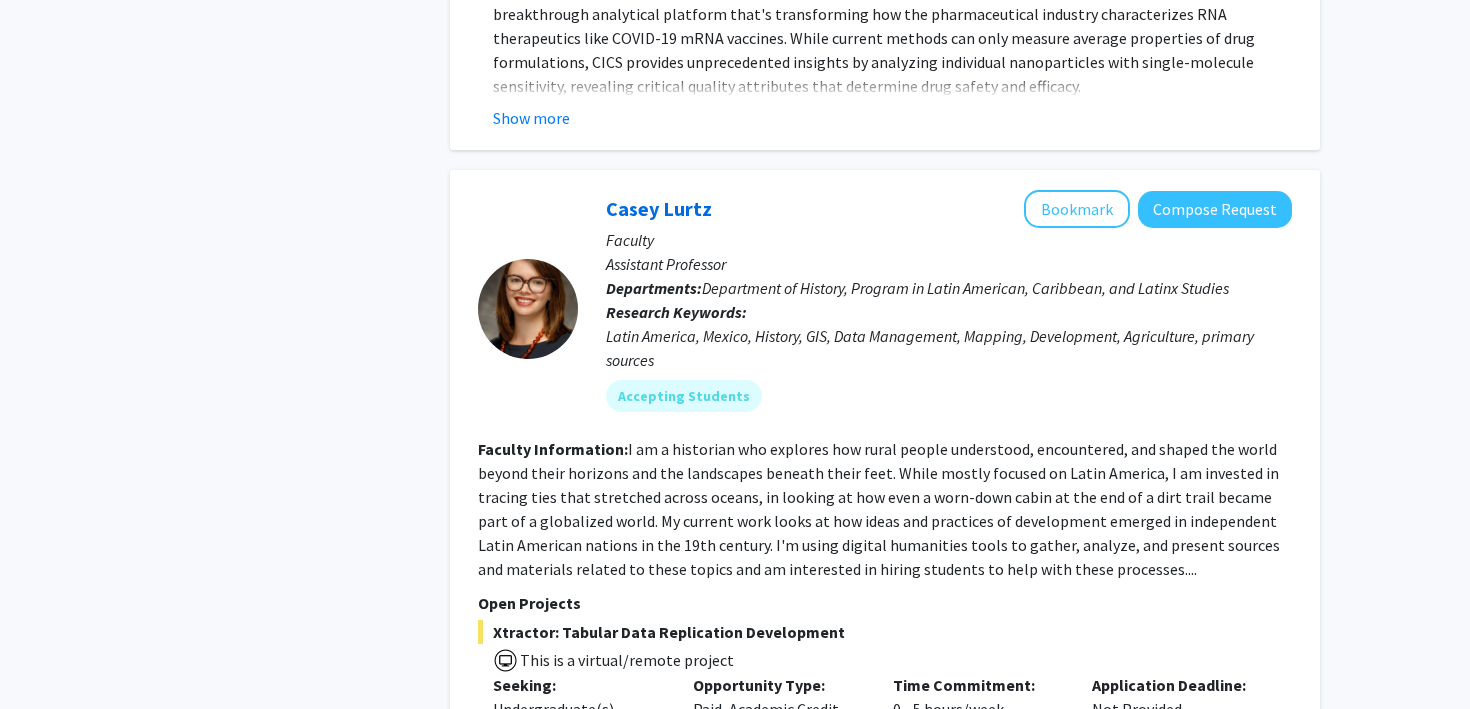 scroll, scrollTop: 2810, scrollLeft: 0, axis: vertical 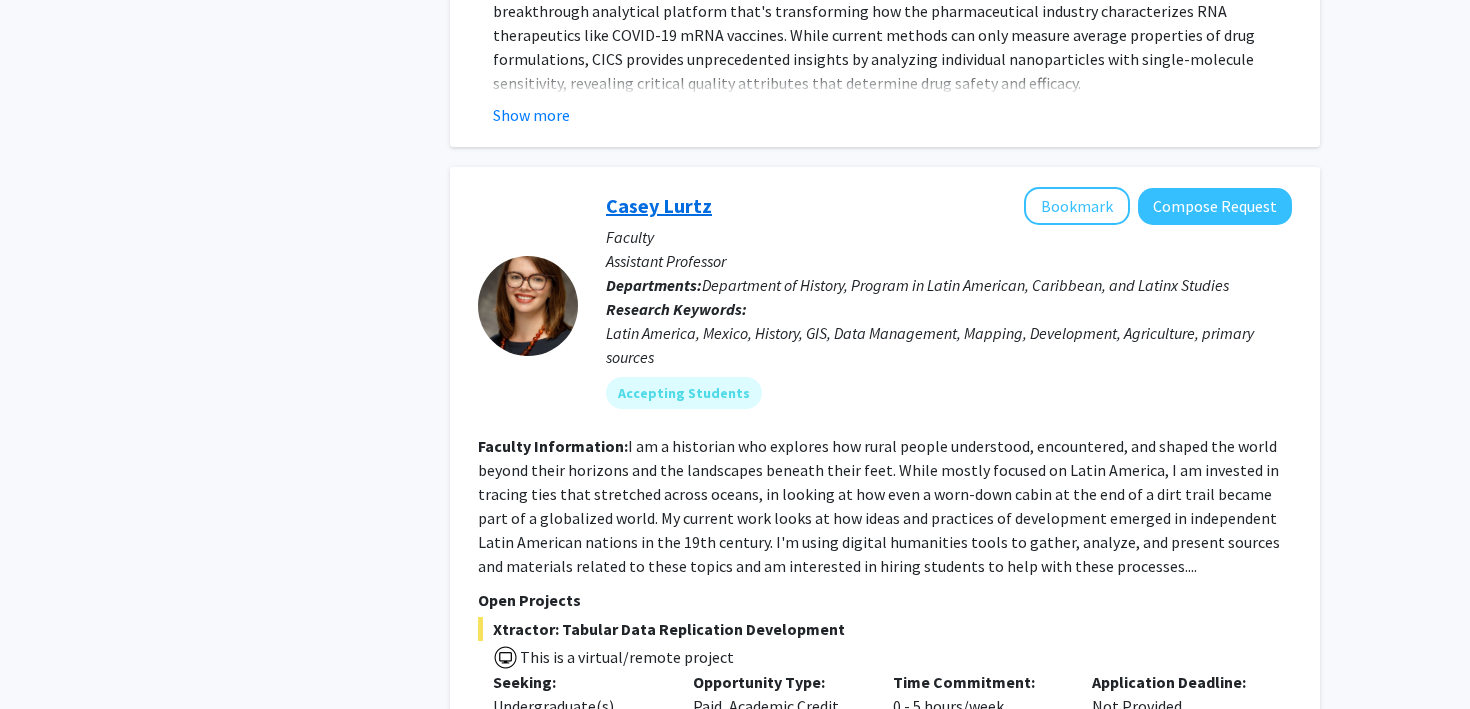 click on "Casey Lurtz" 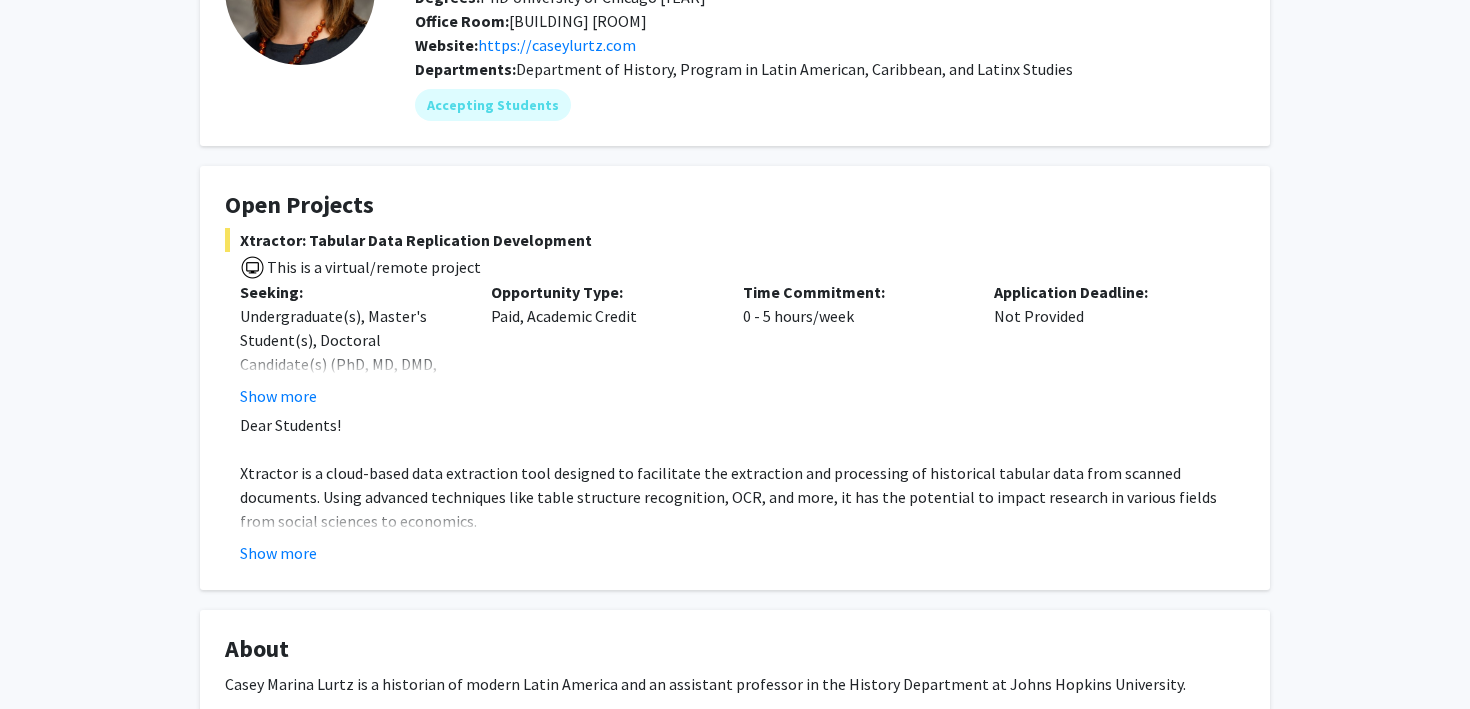scroll, scrollTop: 198, scrollLeft: 0, axis: vertical 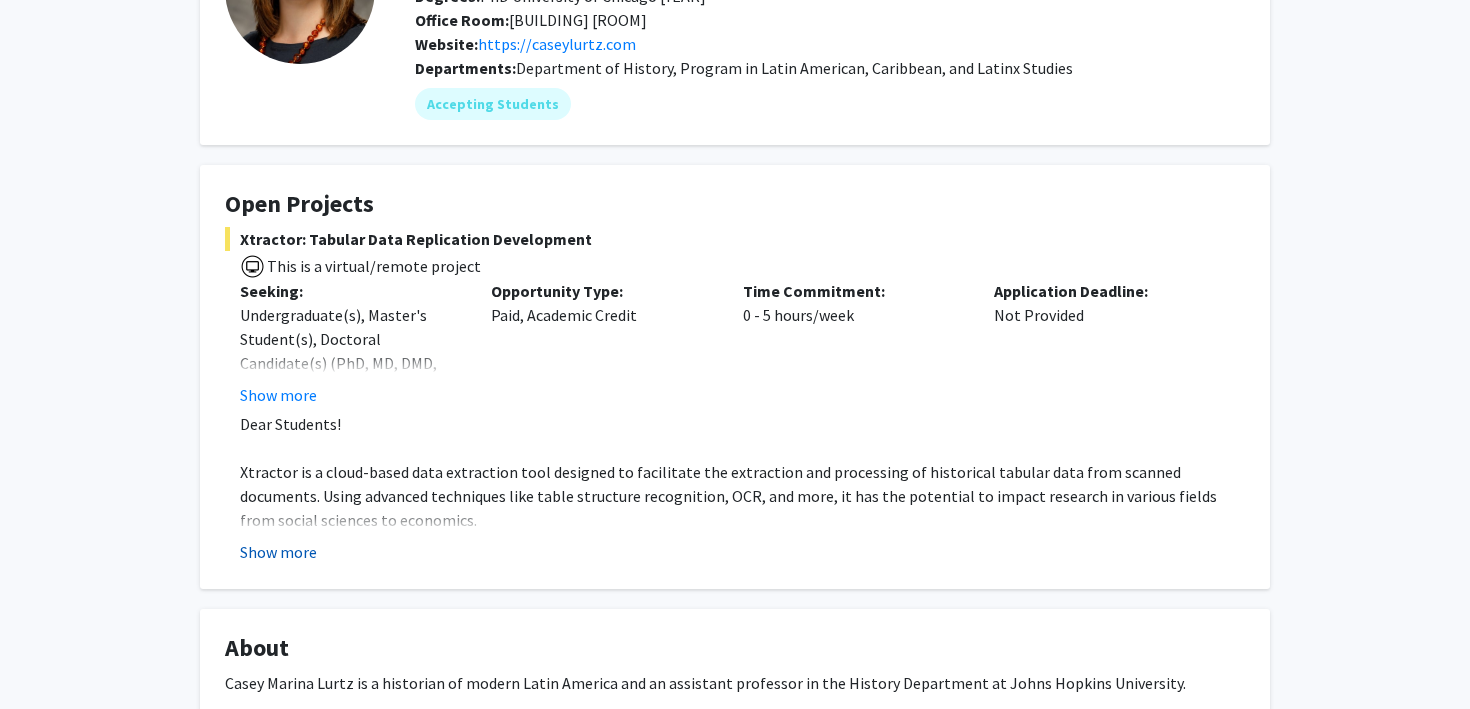click on "Show more" 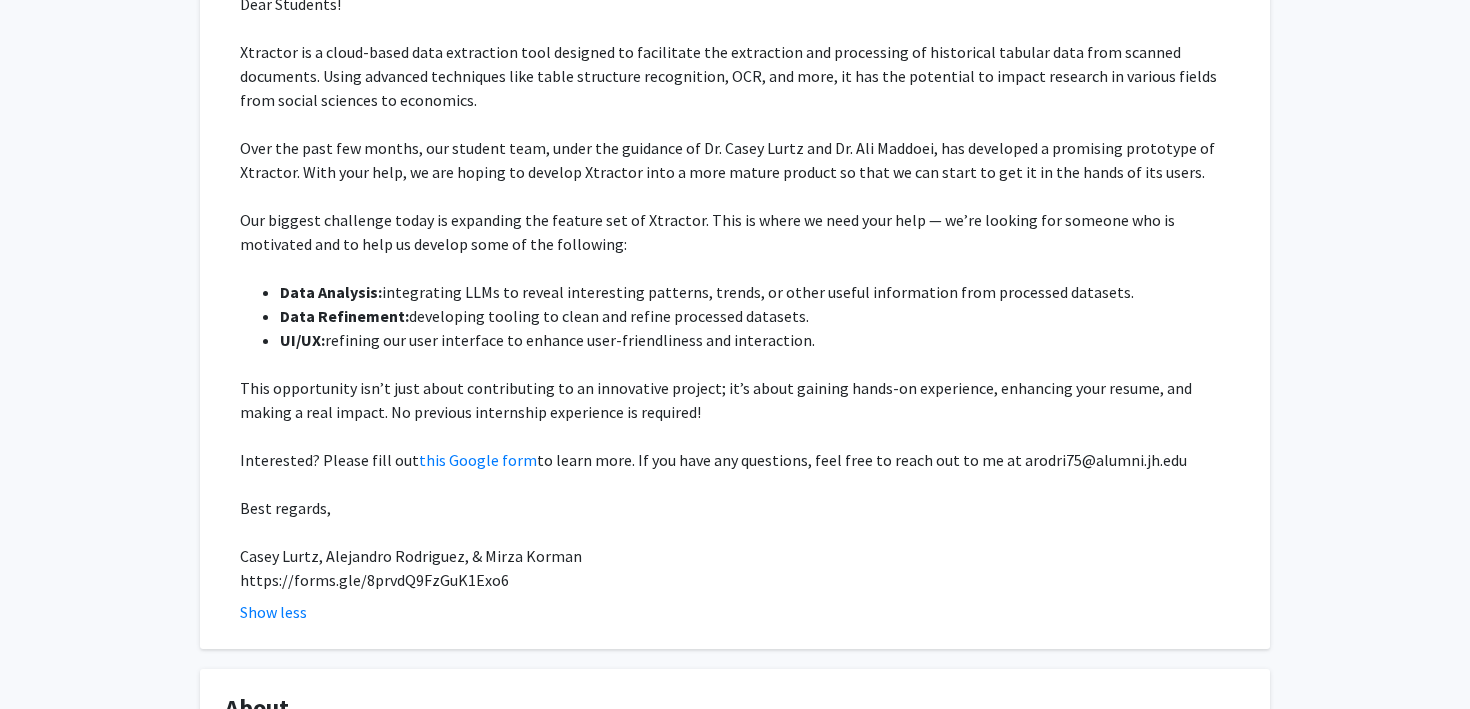 scroll, scrollTop: 620, scrollLeft: 0, axis: vertical 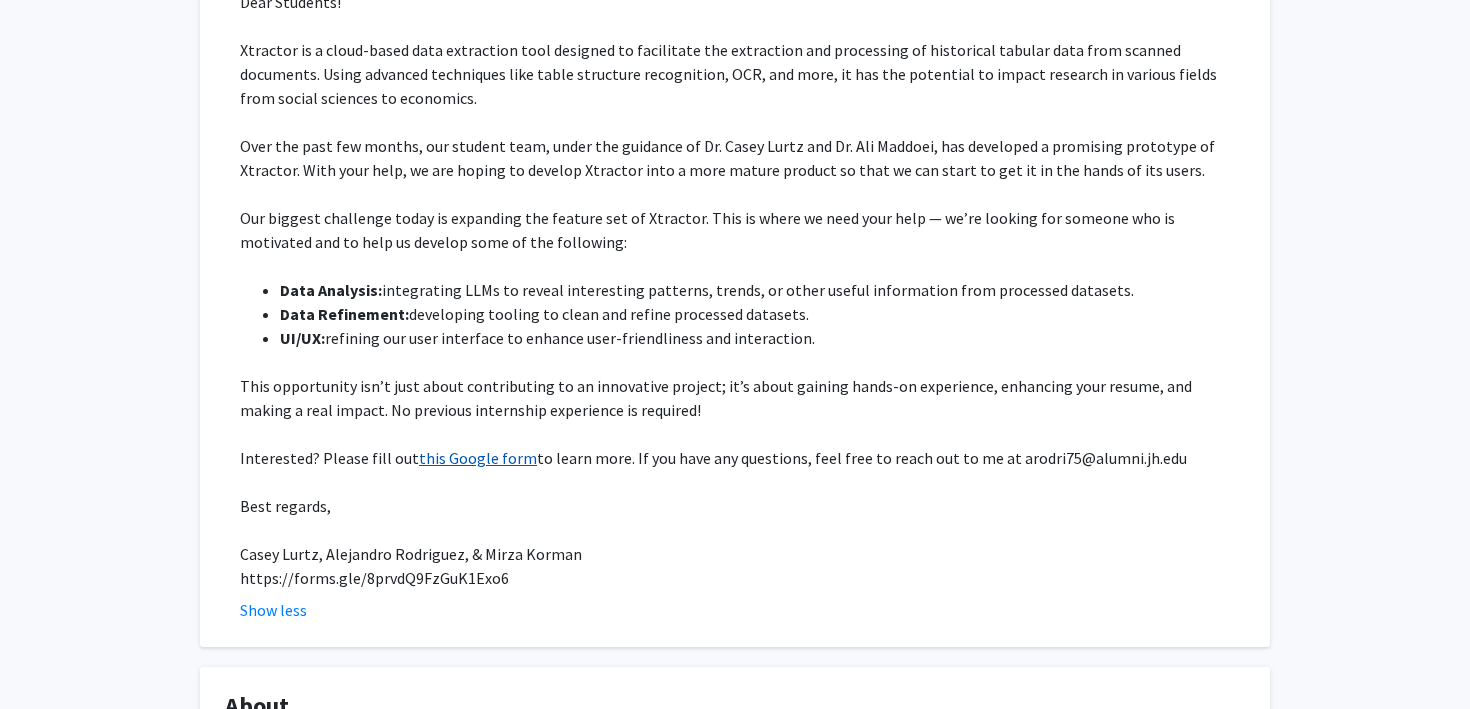 click on "this Google form" 